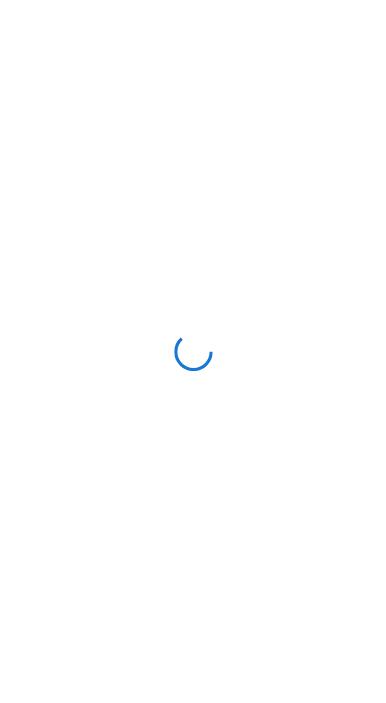 scroll, scrollTop: 0, scrollLeft: 0, axis: both 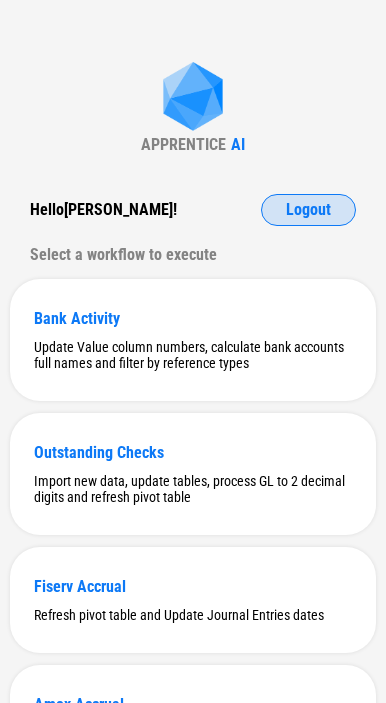 click on "Logout" at bounding box center [308, 210] 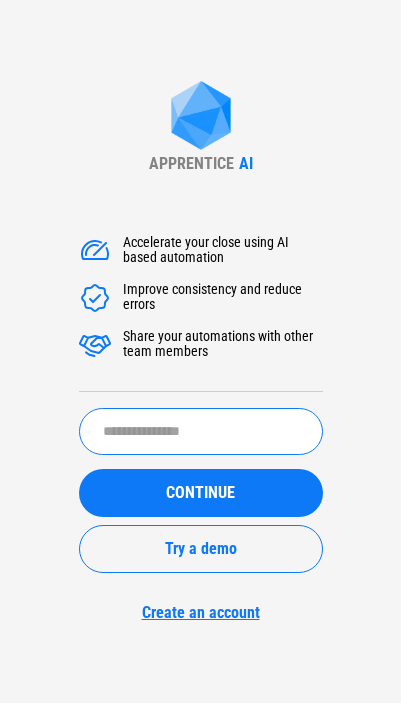 click at bounding box center [201, 431] 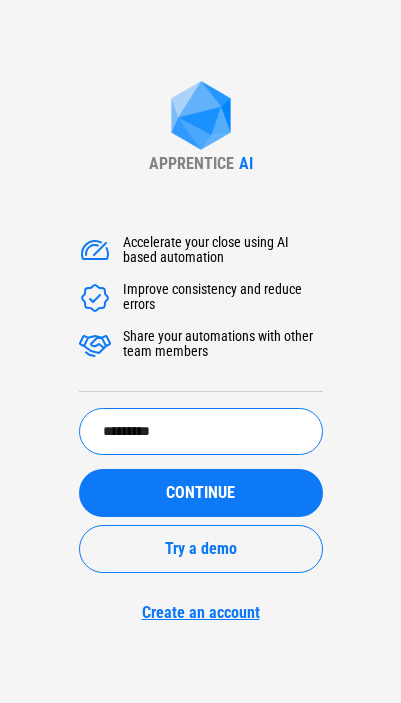type on "*********" 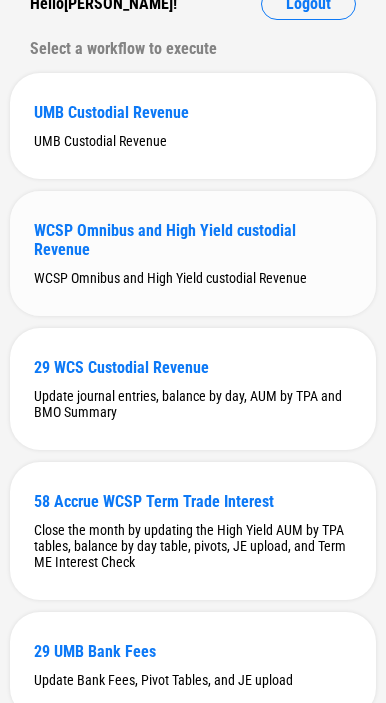 scroll, scrollTop: 400, scrollLeft: 0, axis: vertical 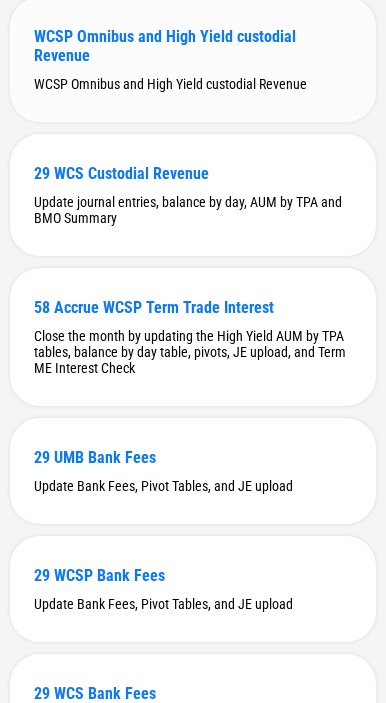 click on "WCSP Omnibus and High Yield custodial Revenue WCSP Omnibus and High Yield custodial Revenue" at bounding box center [193, 59] 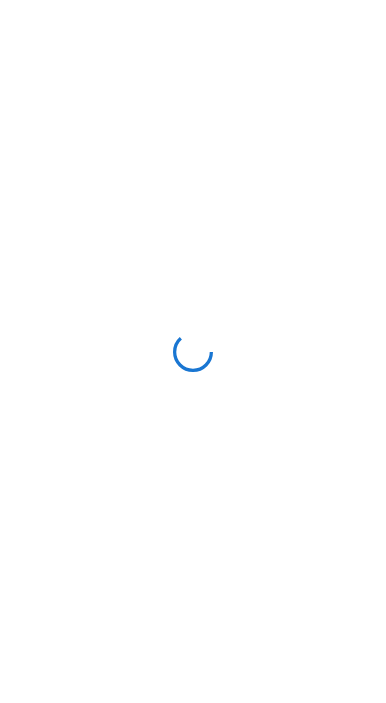 scroll, scrollTop: 0, scrollLeft: 0, axis: both 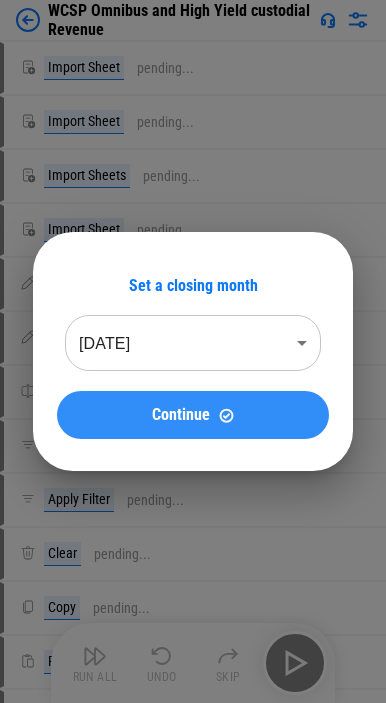 click on "Continue" at bounding box center [181, 415] 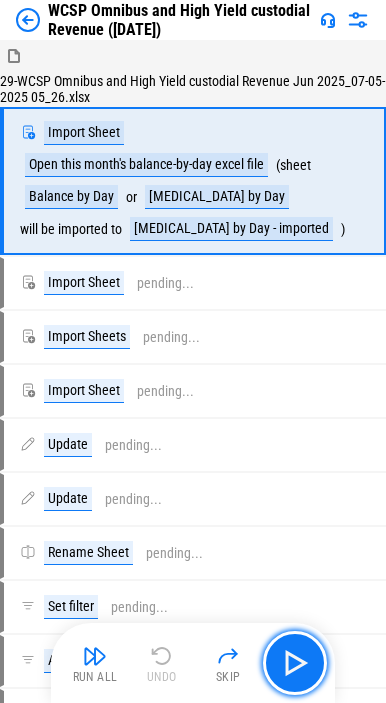 click at bounding box center (295, 663) 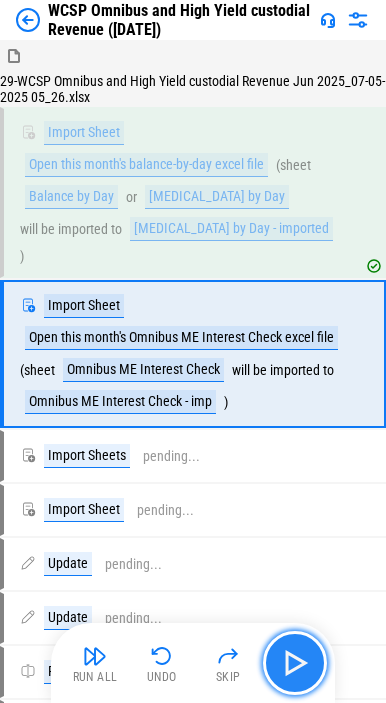 click at bounding box center [295, 663] 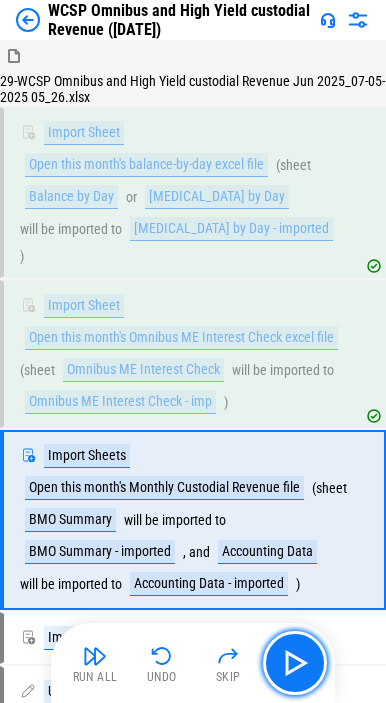 click at bounding box center [295, 663] 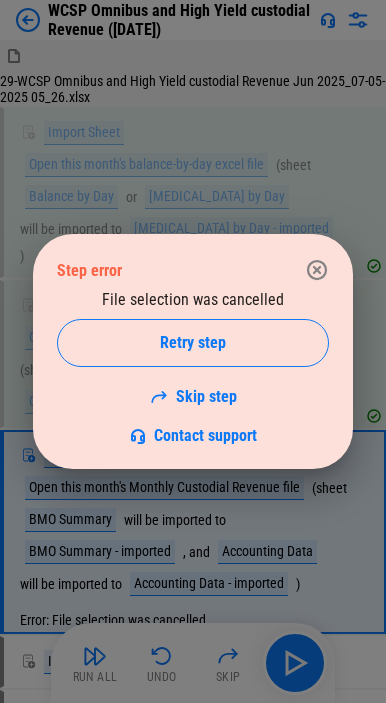 click on "File selection was cancelled Retry step Skip step Contact support" at bounding box center [193, 367] 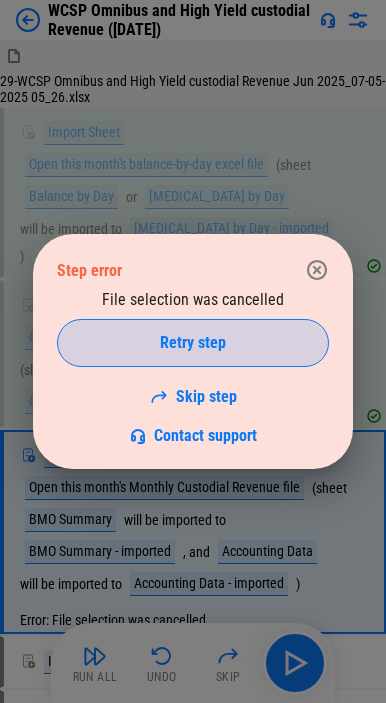 click on "Retry step" at bounding box center (193, 343) 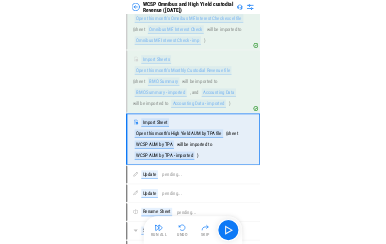 scroll, scrollTop: 314, scrollLeft: 0, axis: vertical 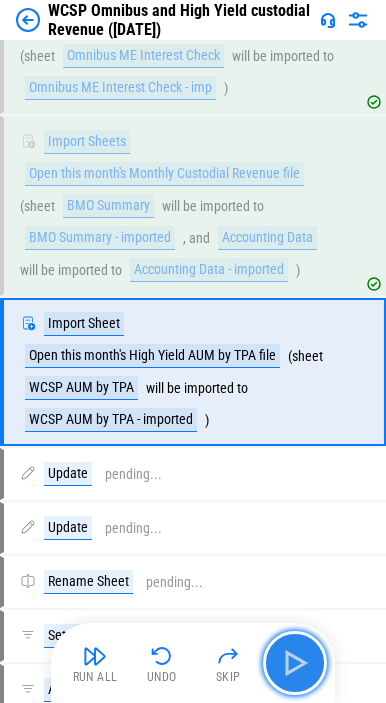 click at bounding box center [295, 663] 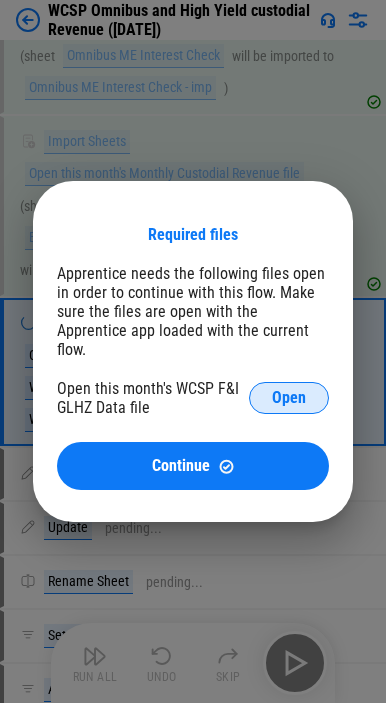 click on "Open" at bounding box center (289, 398) 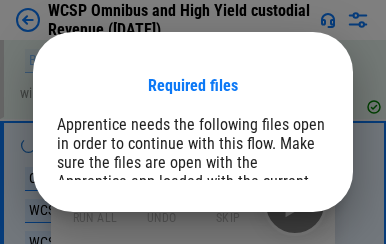 scroll, scrollTop: 714, scrollLeft: 0, axis: vertical 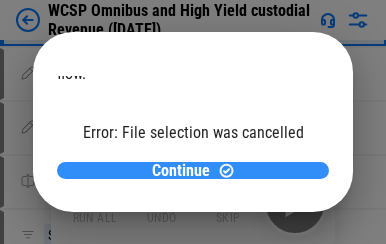 click on "Continue" at bounding box center [193, 170] 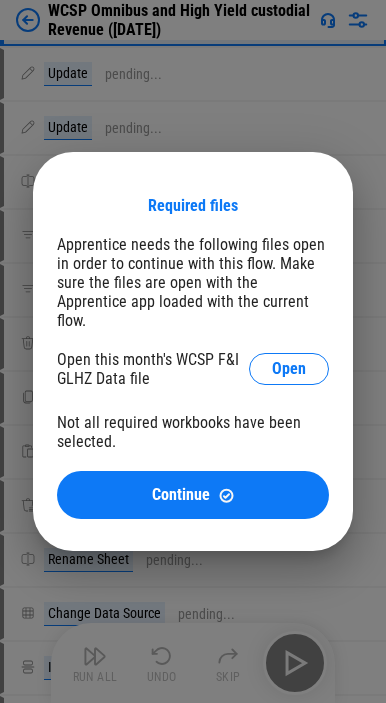 scroll, scrollTop: 0, scrollLeft: 0, axis: both 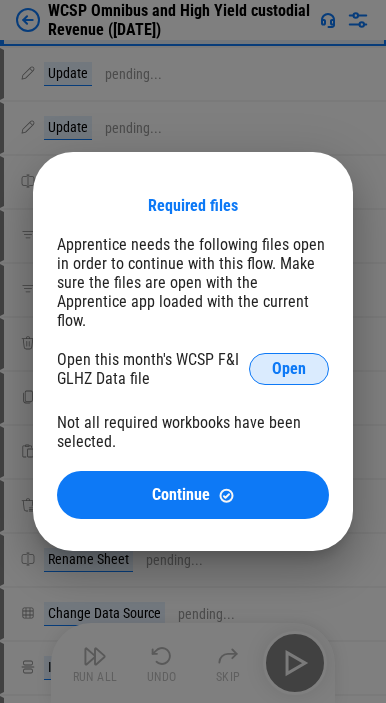 click on "Open" at bounding box center (289, 369) 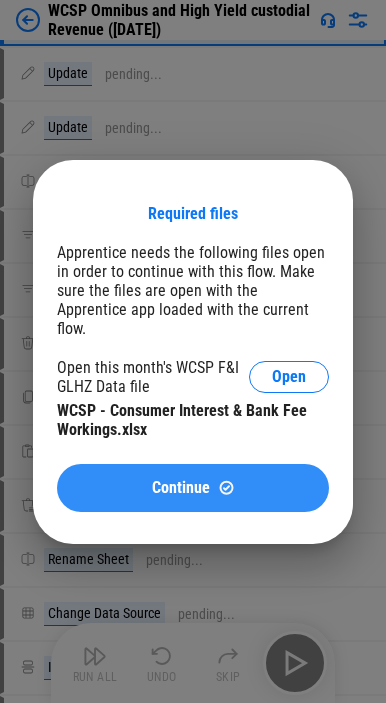 click on "Continue" at bounding box center (193, 488) 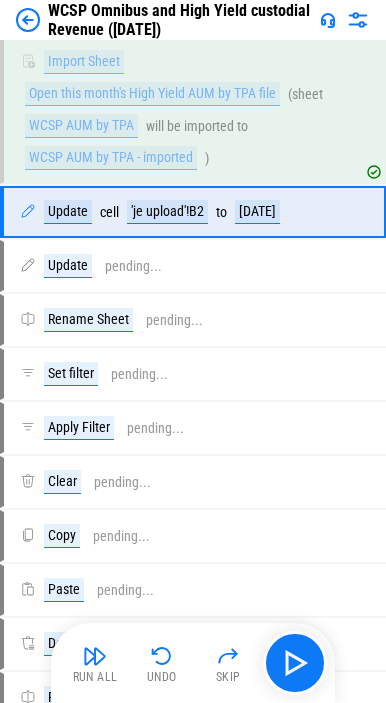 scroll, scrollTop: 414, scrollLeft: 0, axis: vertical 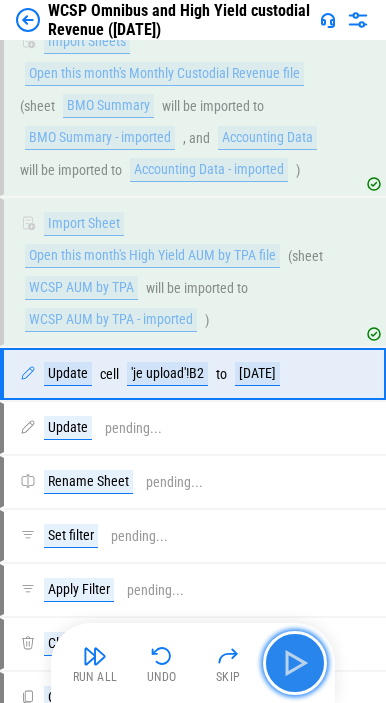 click at bounding box center (295, 663) 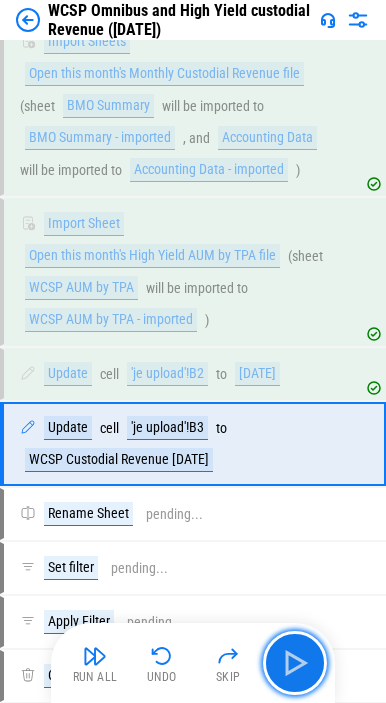 click at bounding box center (295, 663) 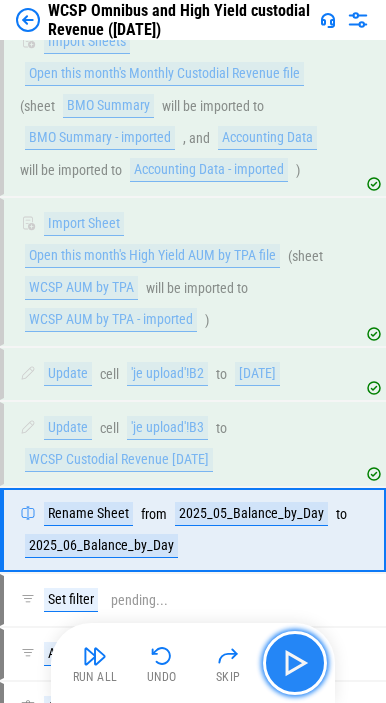 click at bounding box center [295, 663] 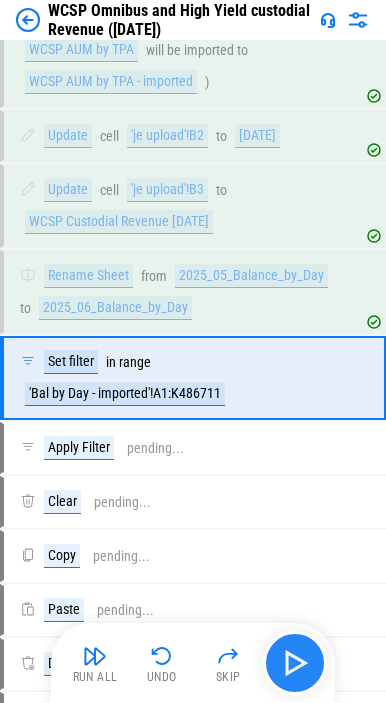 scroll, scrollTop: 658, scrollLeft: 0, axis: vertical 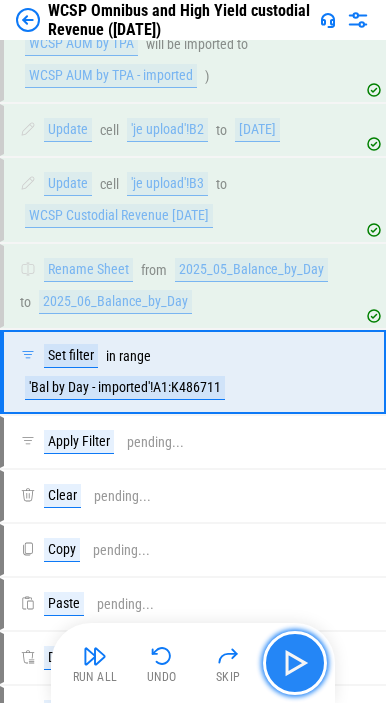 click at bounding box center (295, 663) 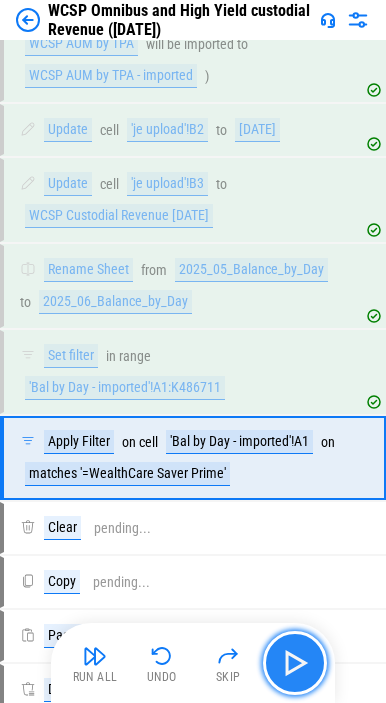 click at bounding box center (295, 663) 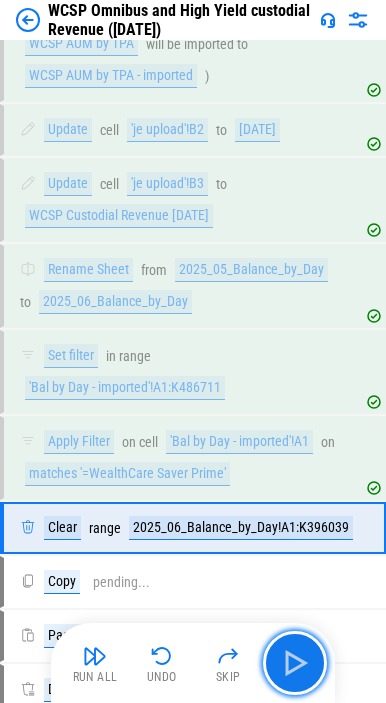 click at bounding box center [295, 663] 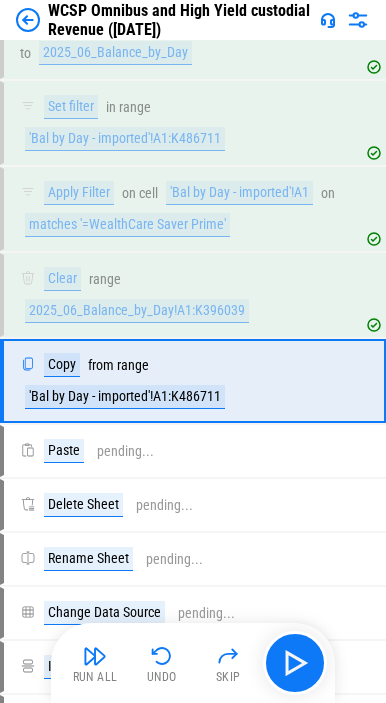 scroll, scrollTop: 916, scrollLeft: 0, axis: vertical 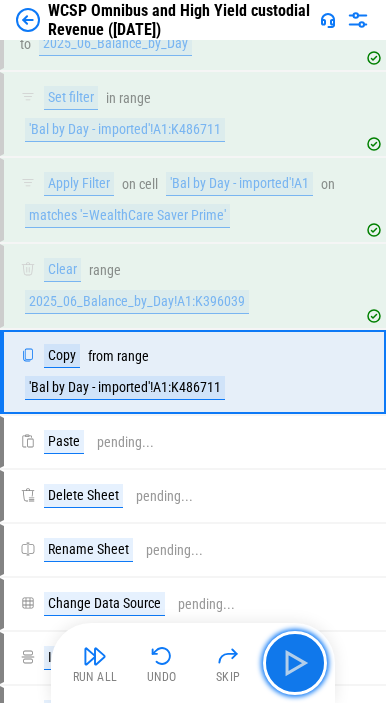 click at bounding box center [295, 663] 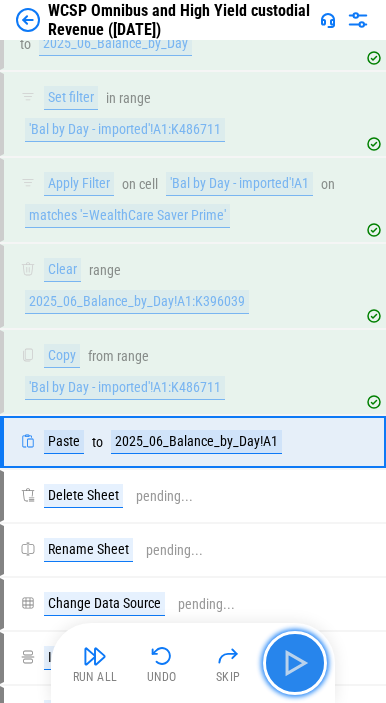 click at bounding box center (295, 663) 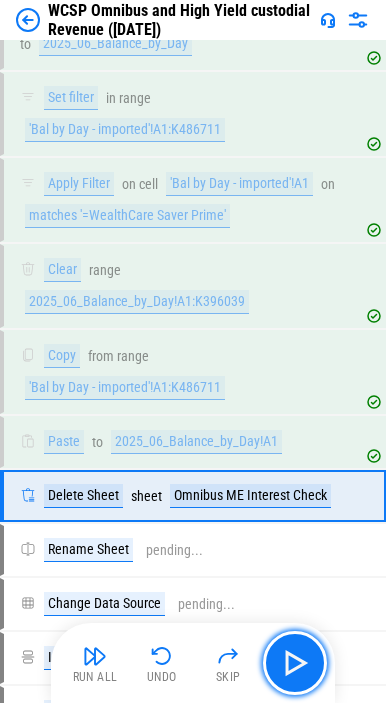 click at bounding box center [295, 663] 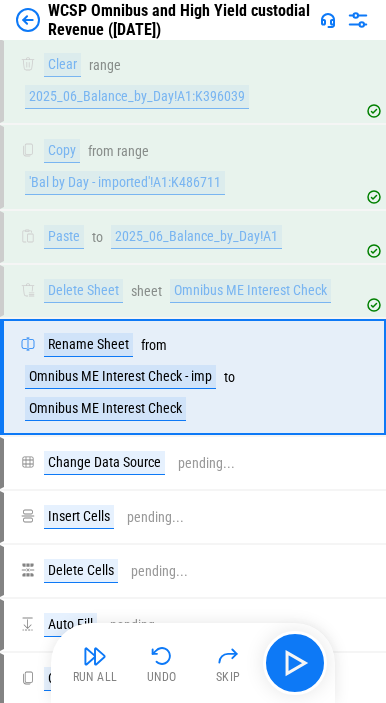 scroll, scrollTop: 1126, scrollLeft: 0, axis: vertical 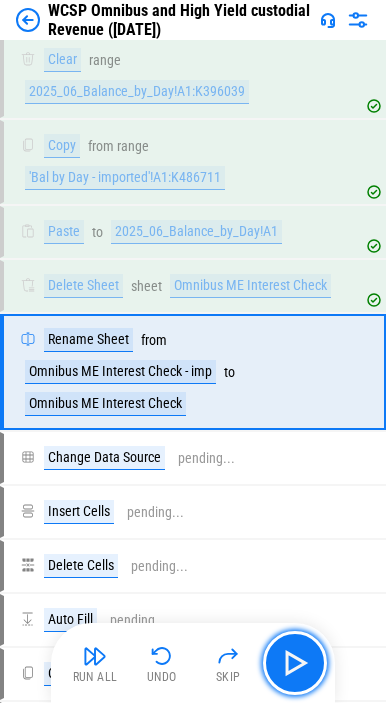 click at bounding box center (295, 663) 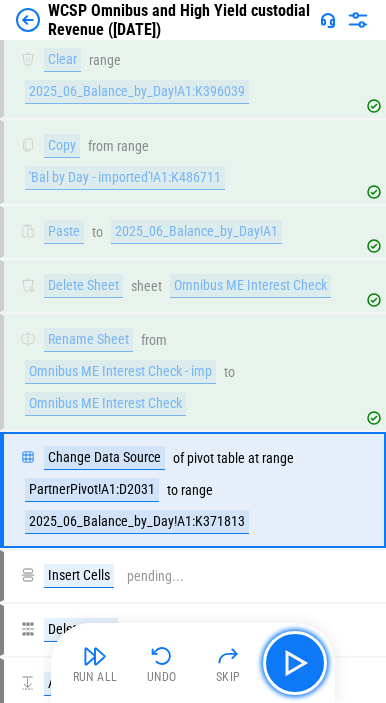 click at bounding box center [295, 663] 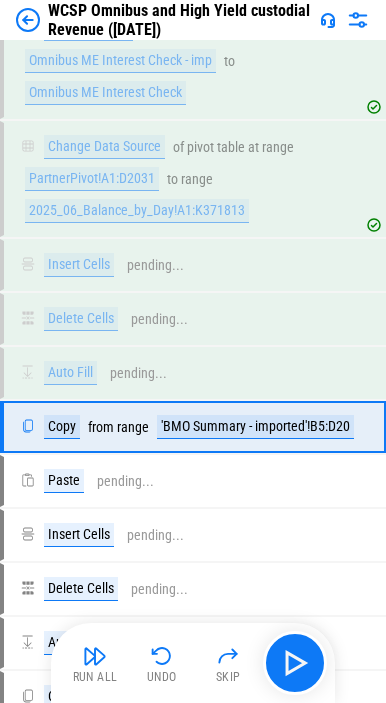 scroll, scrollTop: 1492, scrollLeft: 0, axis: vertical 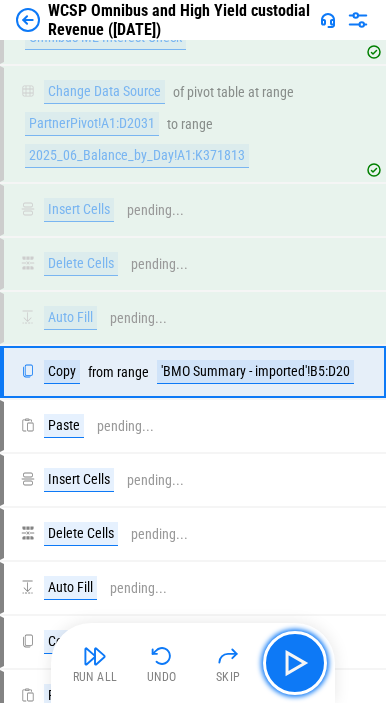 click at bounding box center [295, 663] 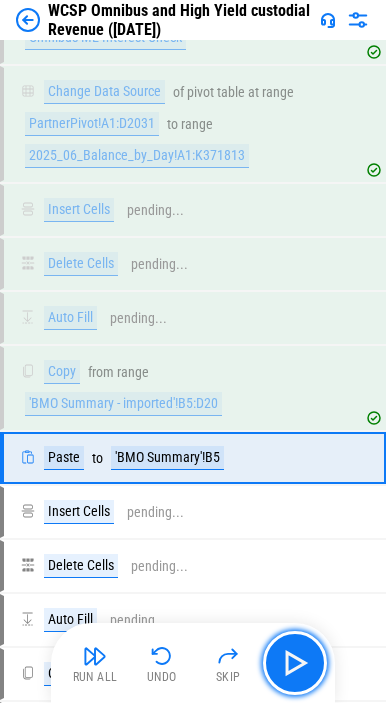 click at bounding box center (295, 663) 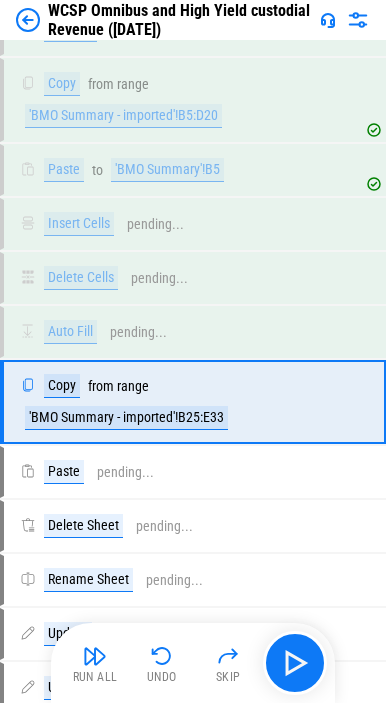 scroll, scrollTop: 1810, scrollLeft: 0, axis: vertical 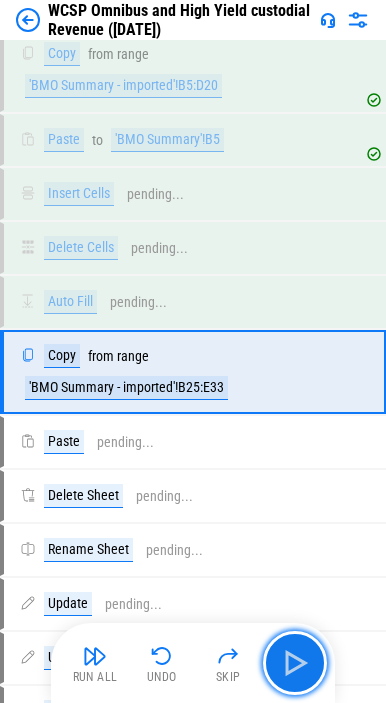 click at bounding box center (295, 663) 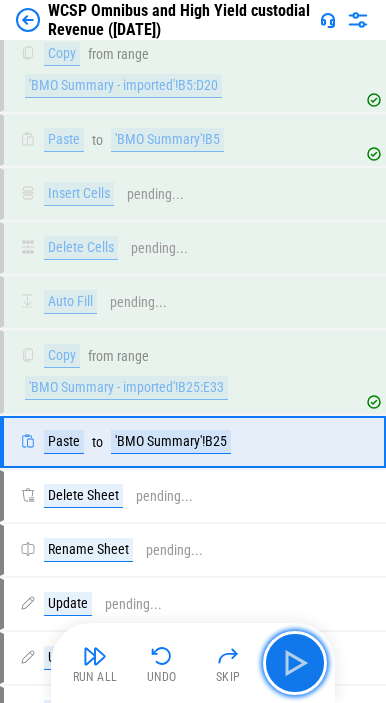 click at bounding box center (295, 663) 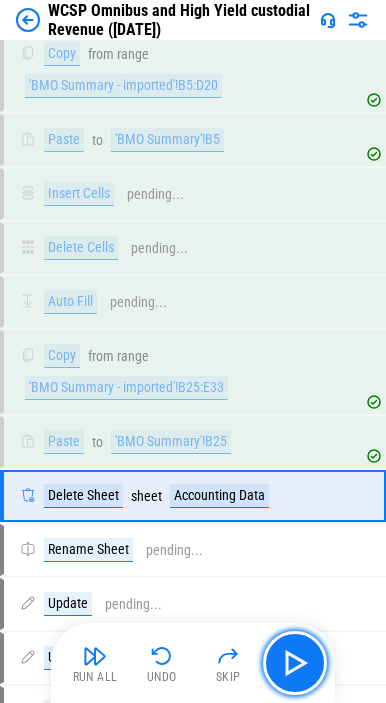 click at bounding box center (295, 663) 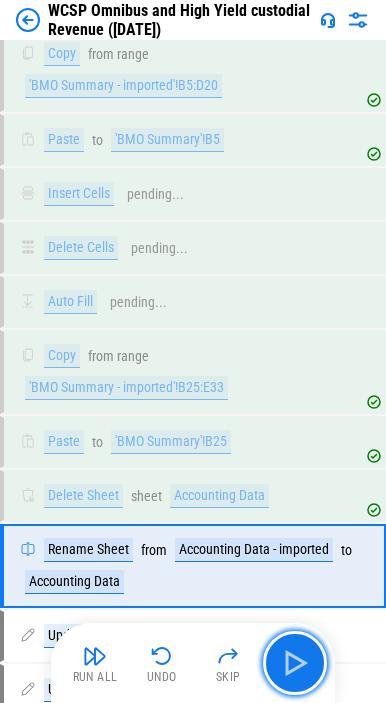 click at bounding box center [295, 663] 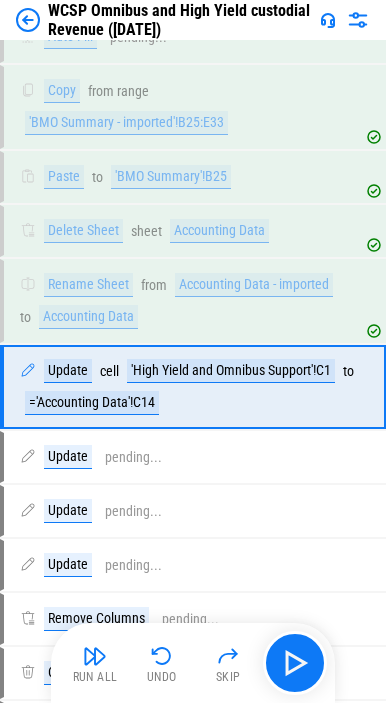 scroll, scrollTop: 2090, scrollLeft: 0, axis: vertical 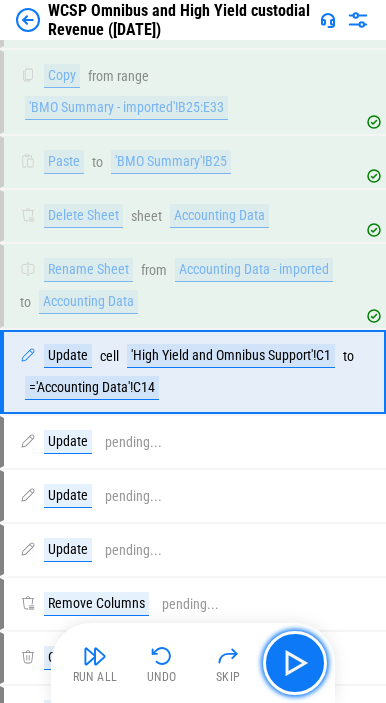 click at bounding box center [295, 663] 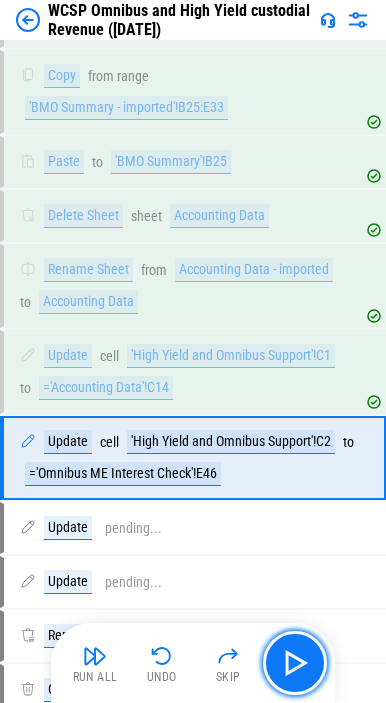 click at bounding box center [295, 663] 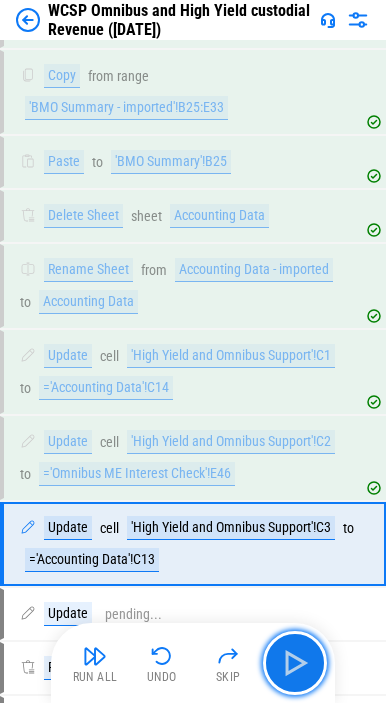 click at bounding box center [295, 663] 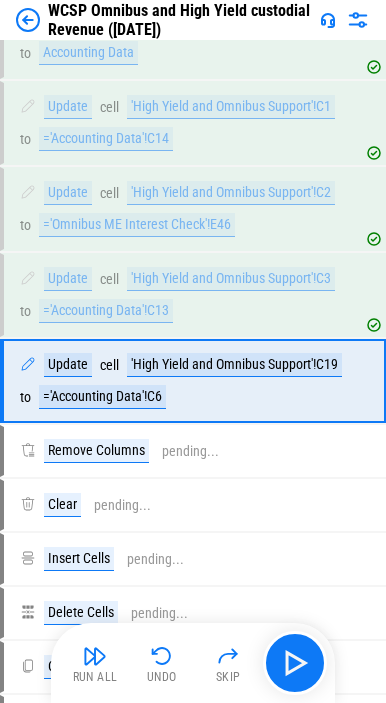 scroll, scrollTop: 2348, scrollLeft: 0, axis: vertical 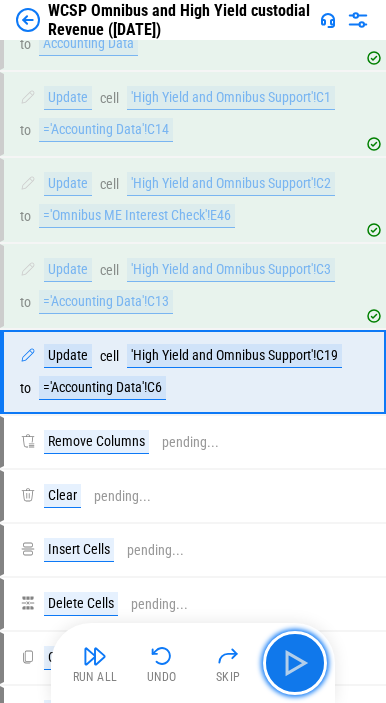 click at bounding box center [295, 663] 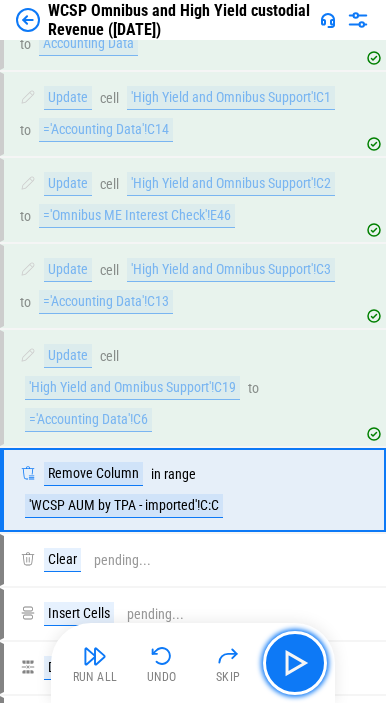 click at bounding box center (295, 663) 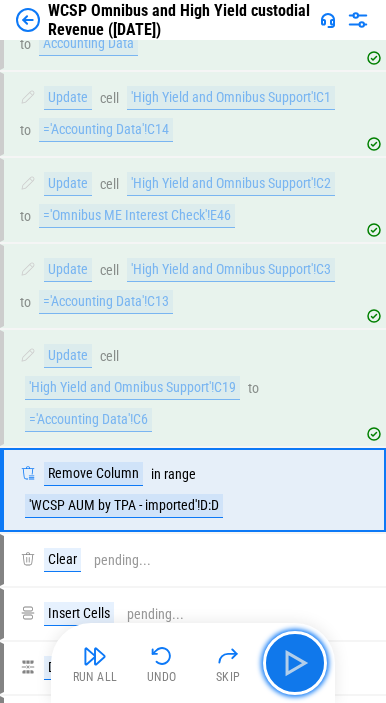 click at bounding box center [295, 663] 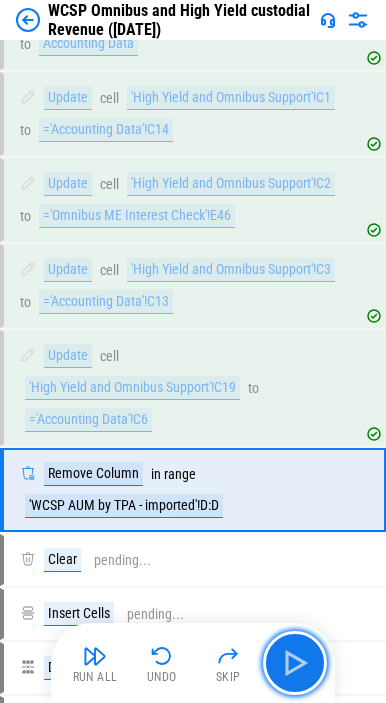 click at bounding box center (295, 663) 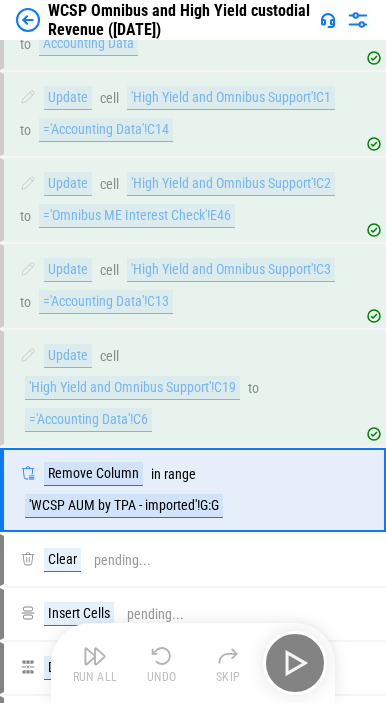 click on "Run All Undo Skip" at bounding box center [195, 663] 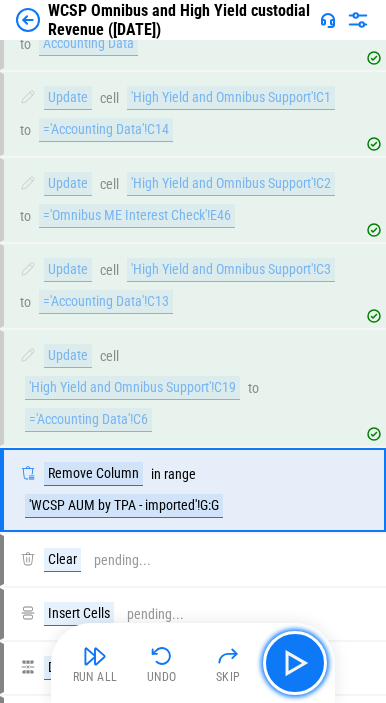 click at bounding box center (295, 663) 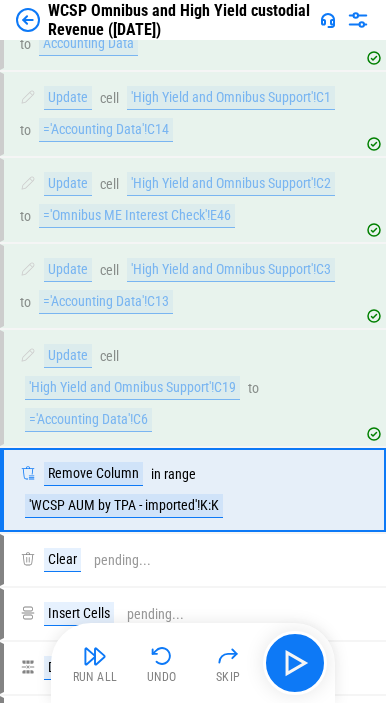 click on "Run All Undo Skip" at bounding box center [195, 663] 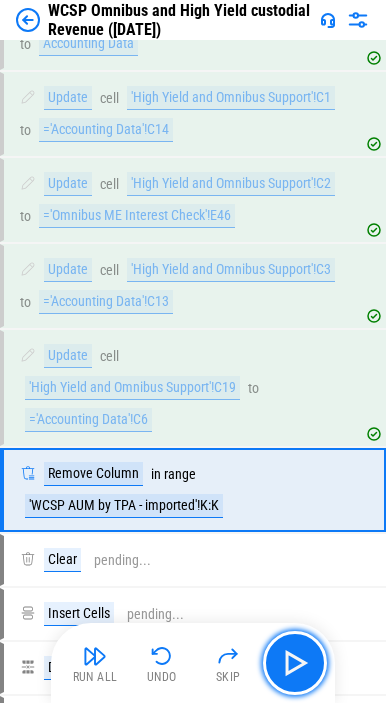click at bounding box center [295, 663] 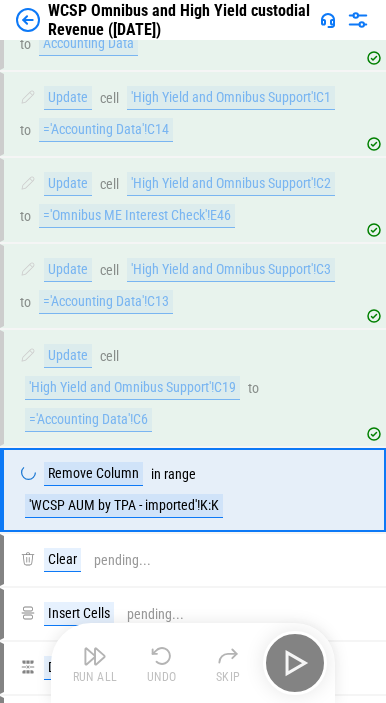 click on "Run All Undo Skip" at bounding box center [195, 663] 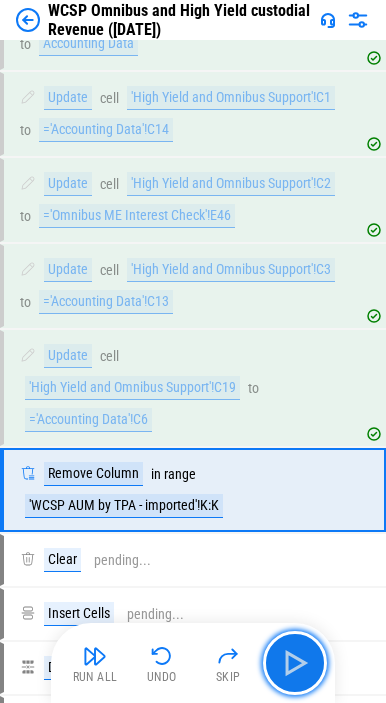 click at bounding box center [295, 663] 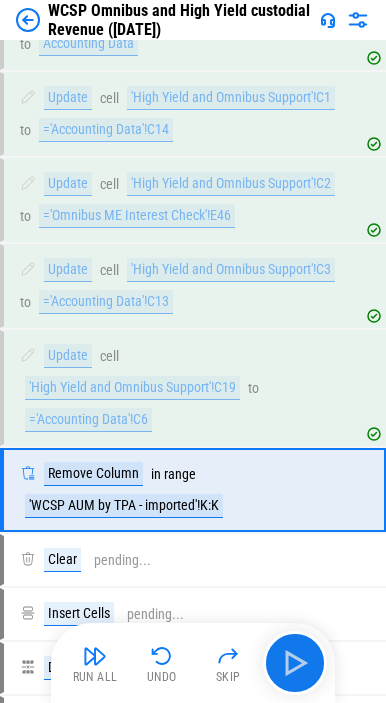 click on "Run All Undo Skip" at bounding box center [195, 663] 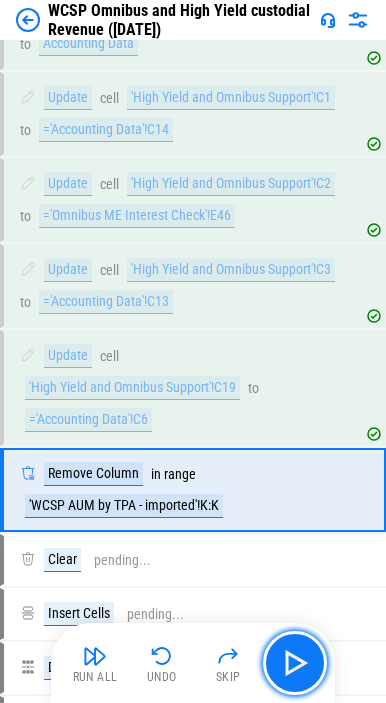 click at bounding box center (295, 663) 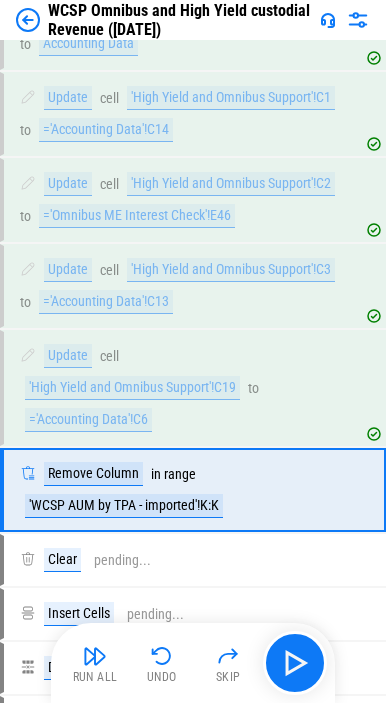 click on "Run All Undo Skip" at bounding box center [195, 663] 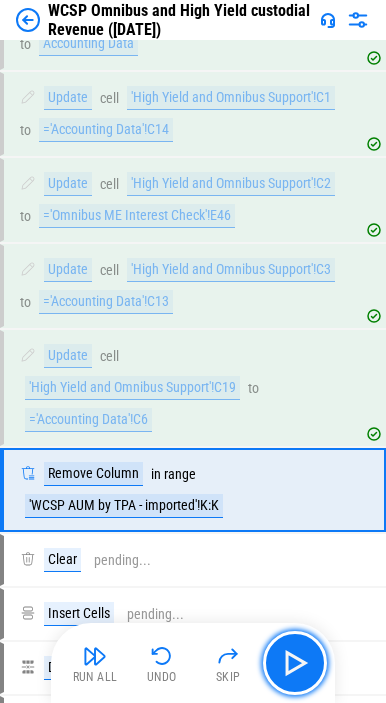 click at bounding box center [295, 663] 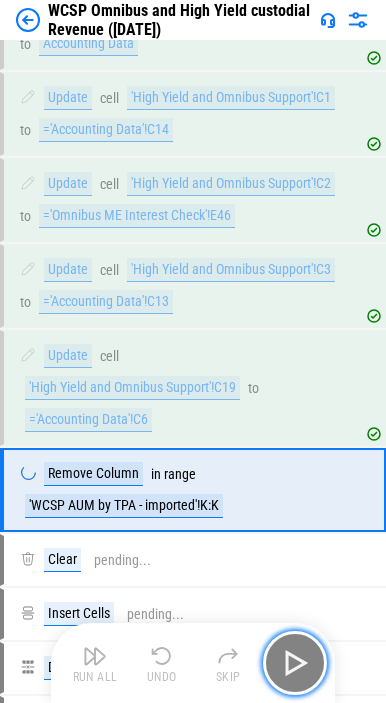 click at bounding box center [295, 663] 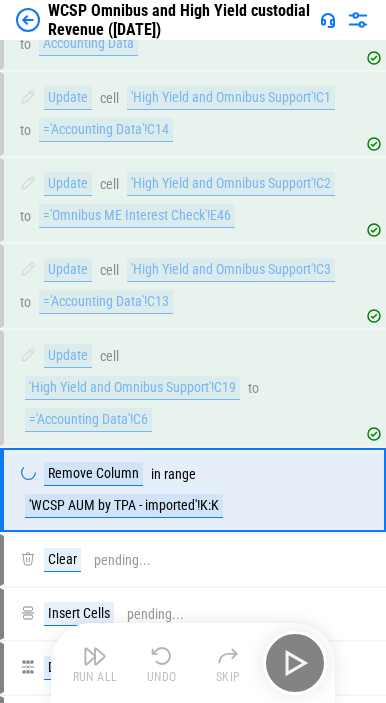 click on "Run All Undo Skip" at bounding box center (195, 663) 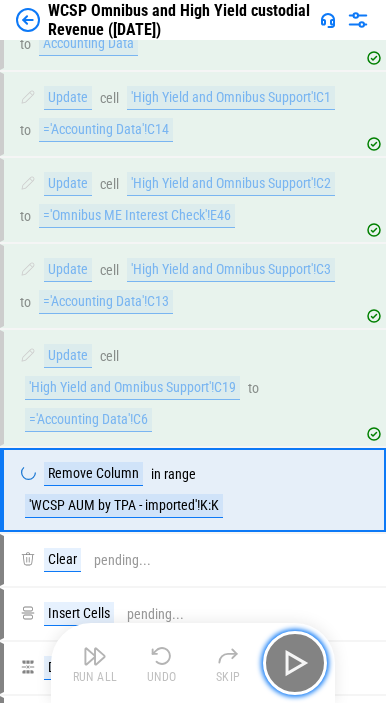 click at bounding box center [295, 663] 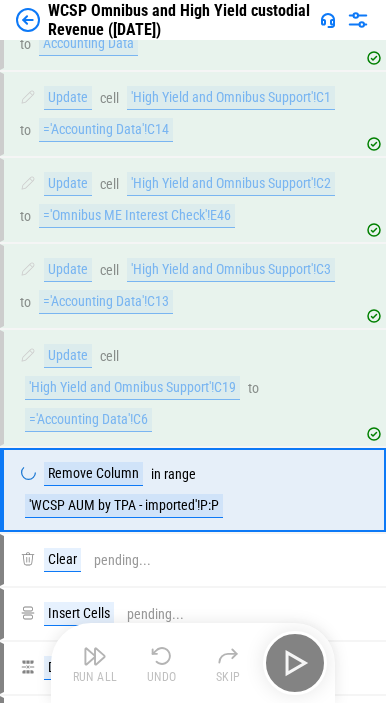 click on "Run All Undo Skip" at bounding box center (195, 663) 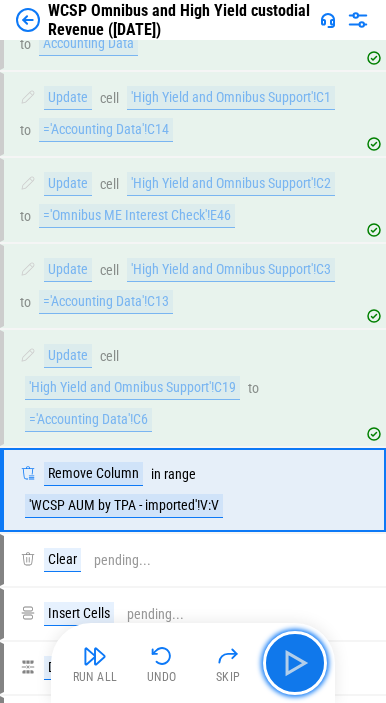 click at bounding box center [295, 663] 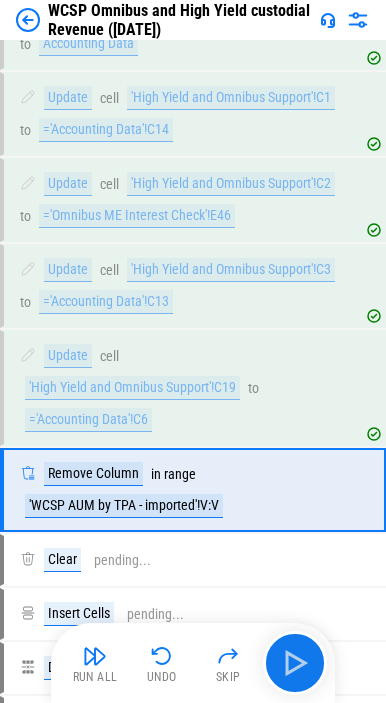 click on "Run All Undo Skip" at bounding box center (195, 663) 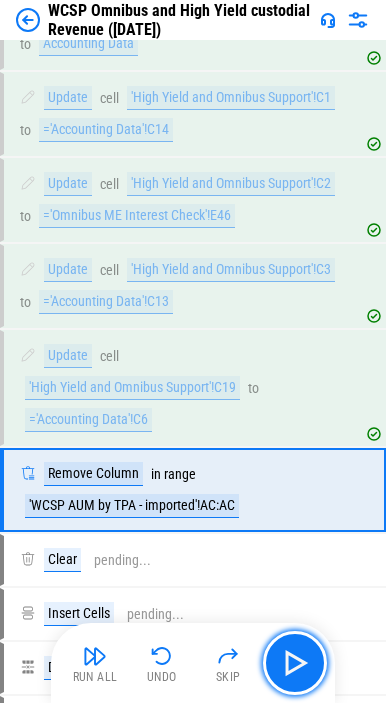 click at bounding box center [295, 663] 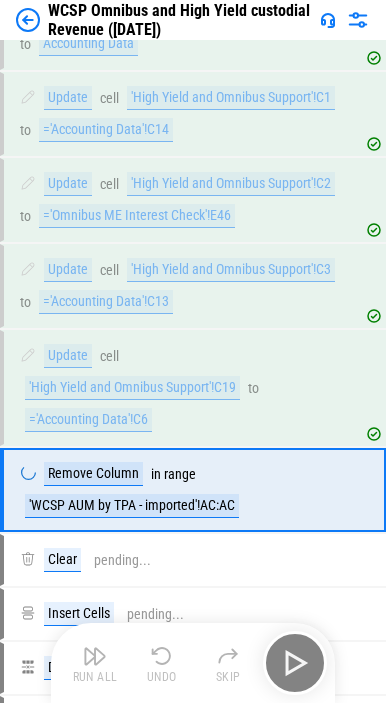 click on "Run All Undo Skip" at bounding box center [195, 663] 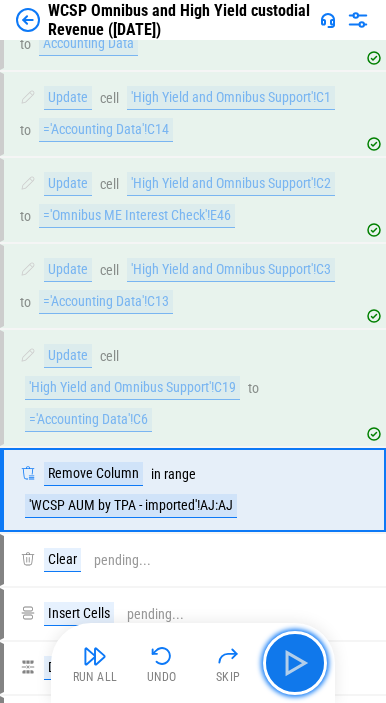click at bounding box center (295, 663) 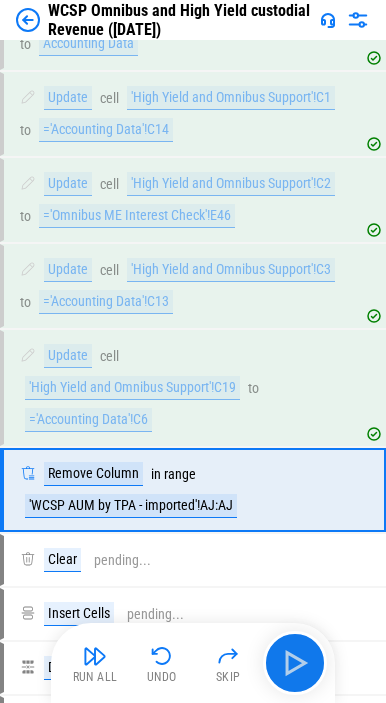 click on "Run All Undo Skip" at bounding box center (195, 663) 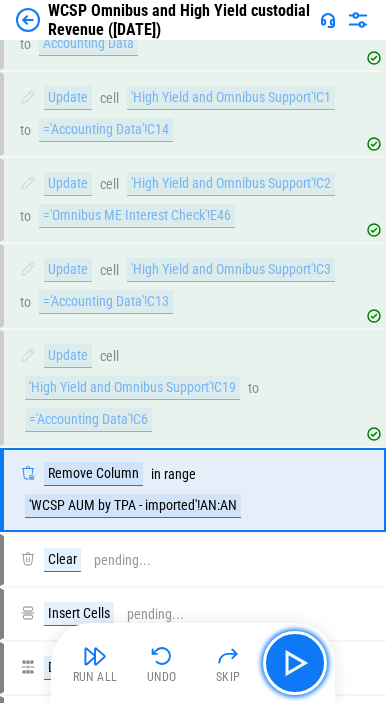 click at bounding box center (295, 663) 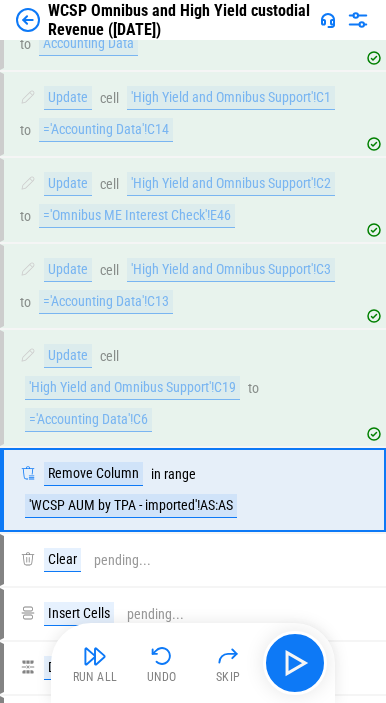 click on "Run All Undo Skip" at bounding box center (195, 663) 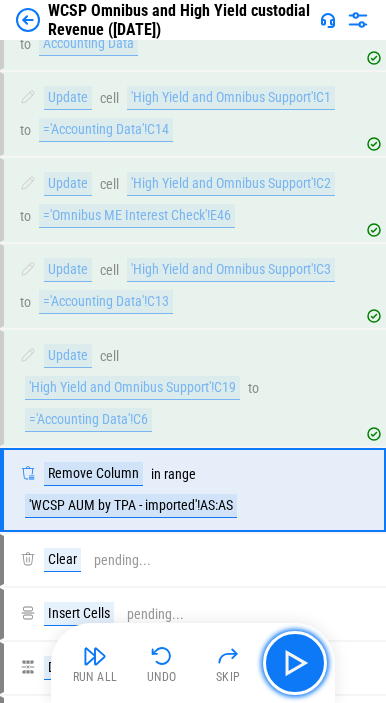 click at bounding box center [295, 663] 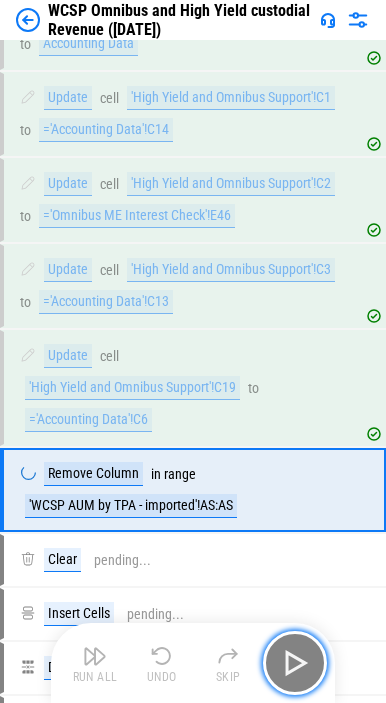 click at bounding box center [295, 663] 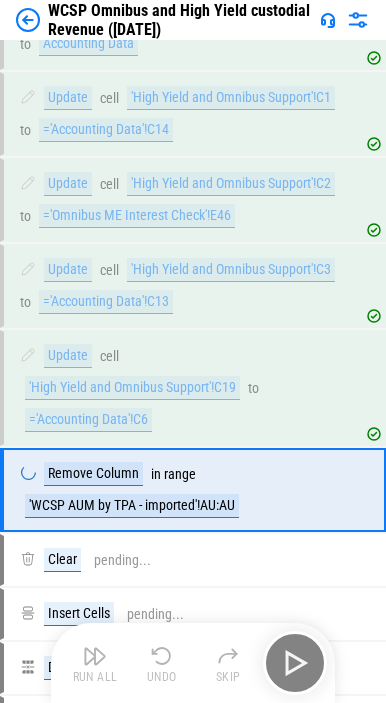 click on "Run All Undo Skip" at bounding box center [195, 663] 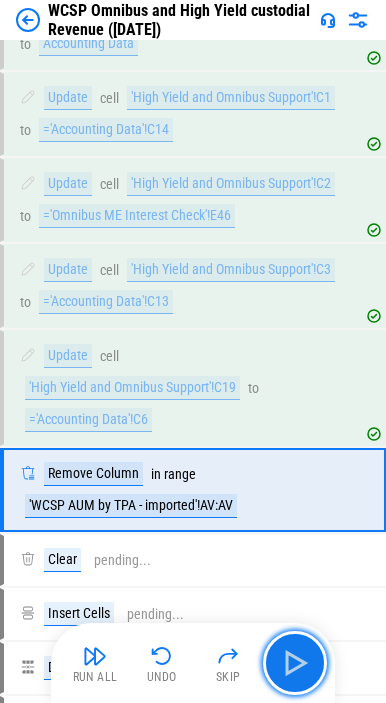 click at bounding box center (295, 663) 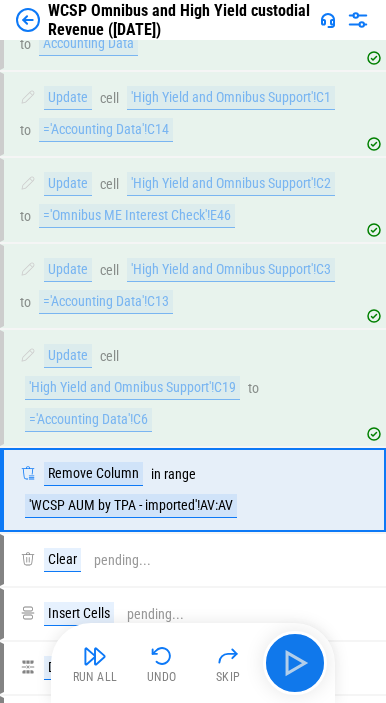 click on "Run All Undo Skip" at bounding box center (195, 663) 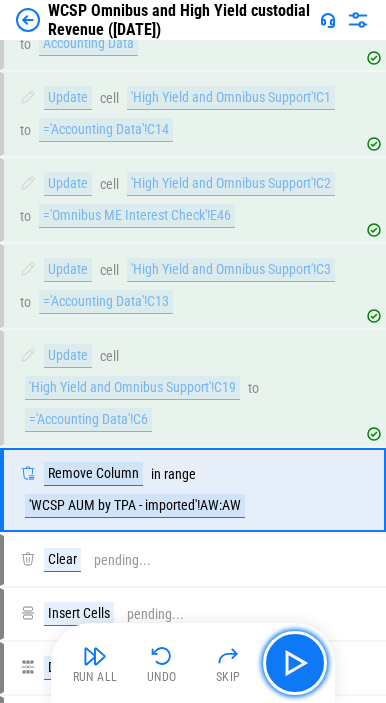 click at bounding box center (295, 663) 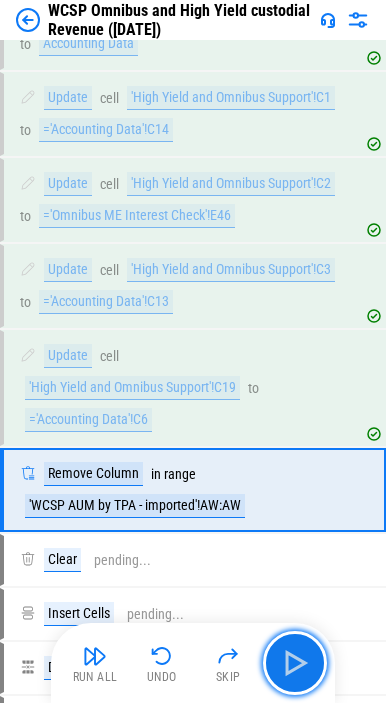 click at bounding box center [295, 663] 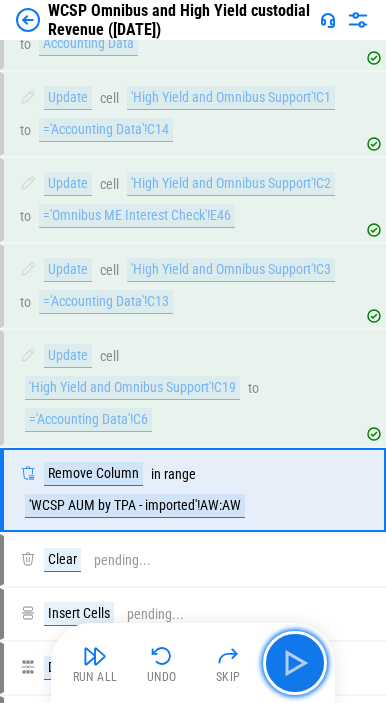 click at bounding box center [295, 663] 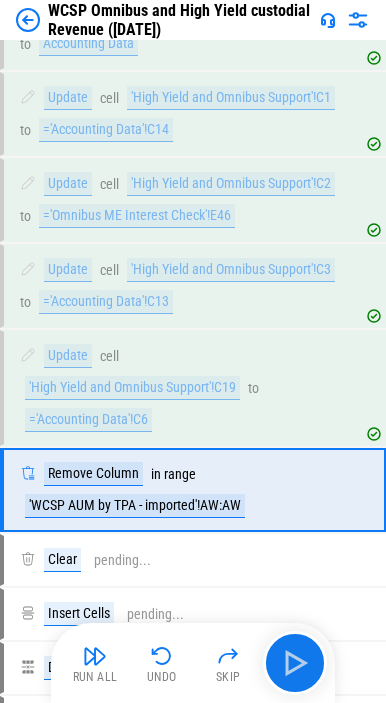 click on "Run All Undo Skip" at bounding box center (195, 663) 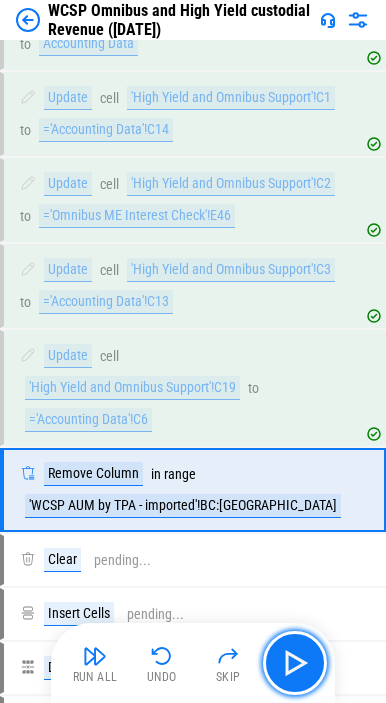 click at bounding box center [295, 663] 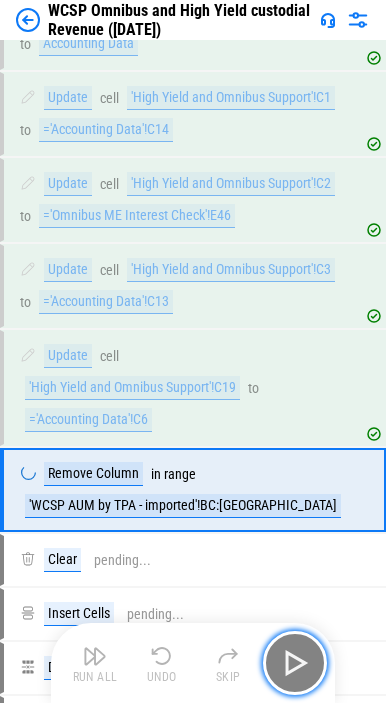 click at bounding box center (295, 663) 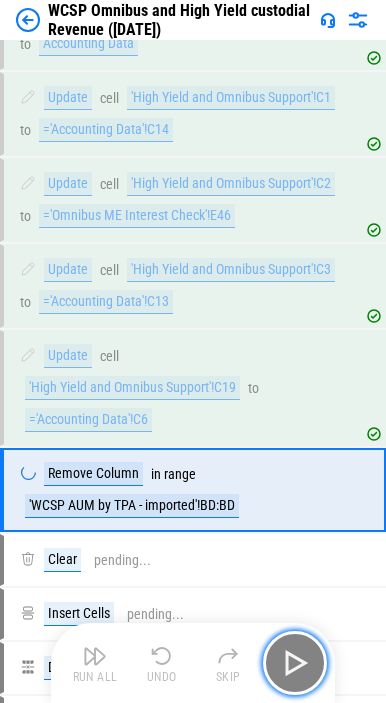 click at bounding box center (295, 663) 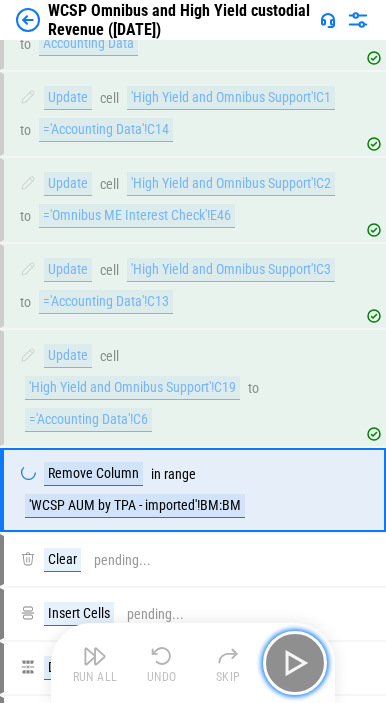 click at bounding box center [295, 663] 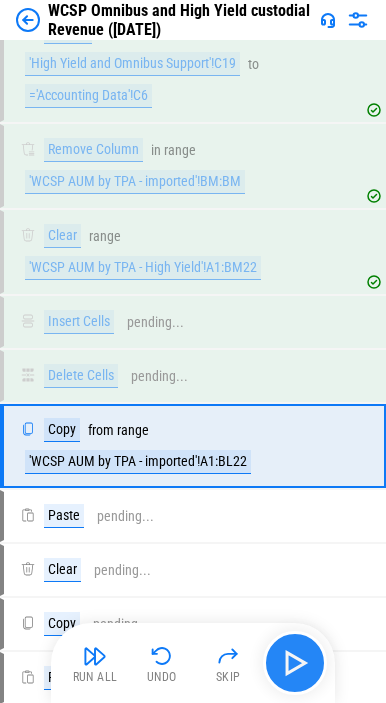 scroll, scrollTop: 2746, scrollLeft: 0, axis: vertical 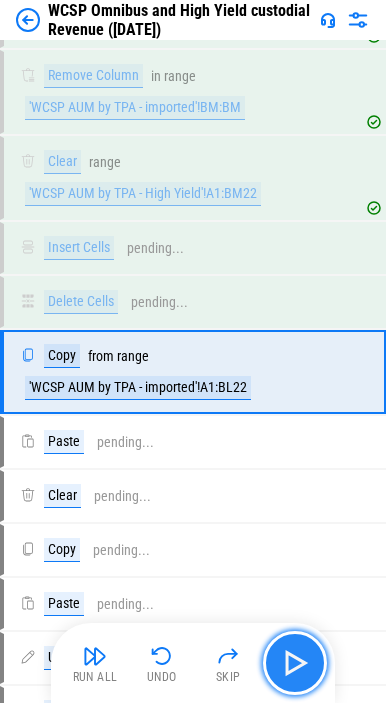 click at bounding box center [295, 663] 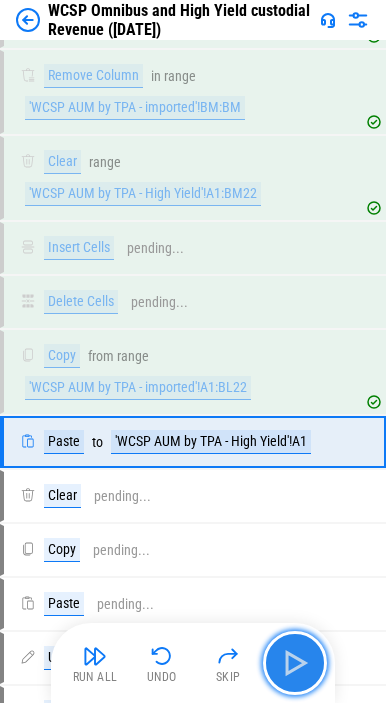 click at bounding box center [295, 663] 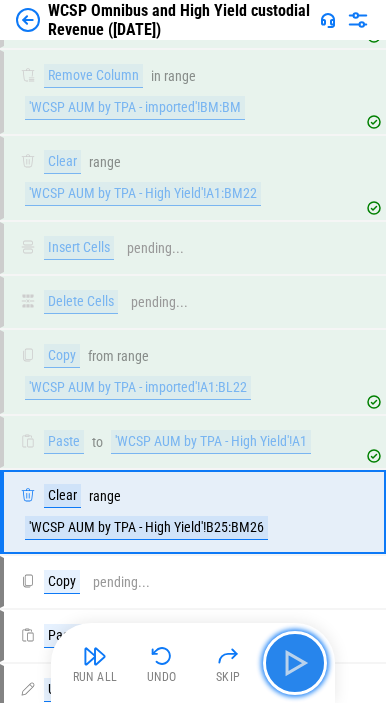 click at bounding box center (295, 663) 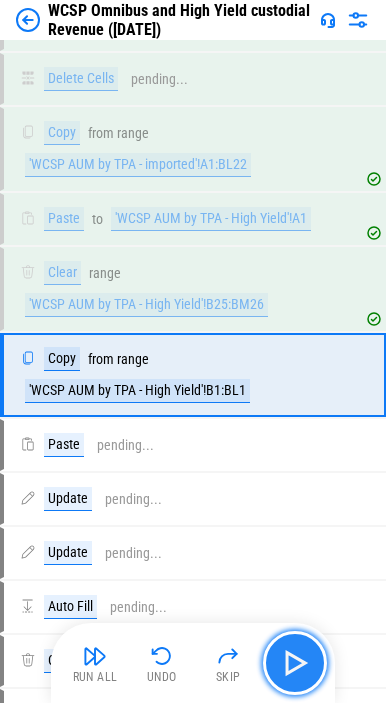 scroll, scrollTop: 2972, scrollLeft: 0, axis: vertical 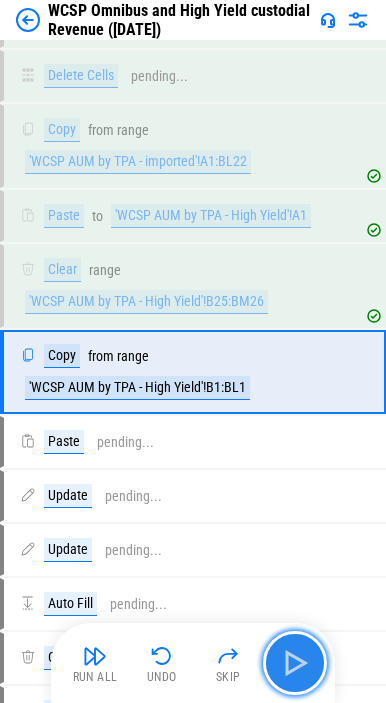 click at bounding box center [295, 663] 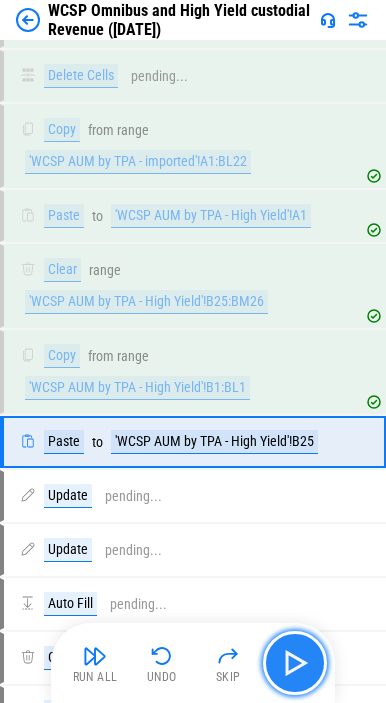 click at bounding box center (295, 663) 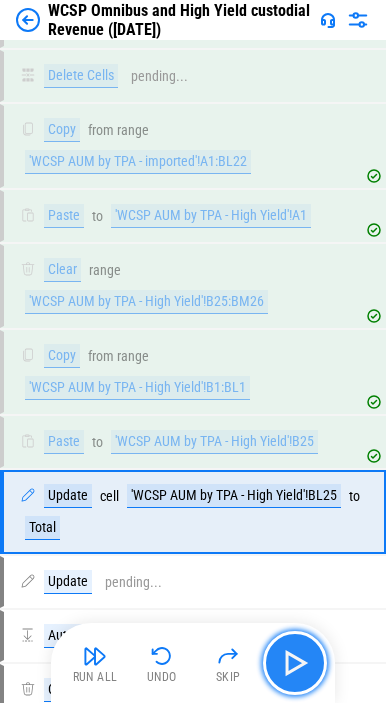 click at bounding box center (295, 663) 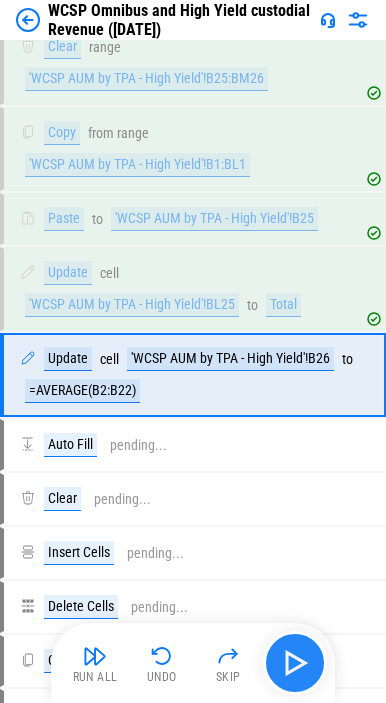 scroll, scrollTop: 3198, scrollLeft: 0, axis: vertical 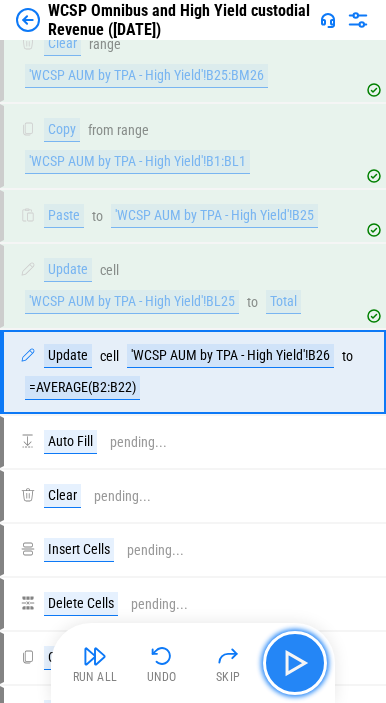 click at bounding box center (295, 663) 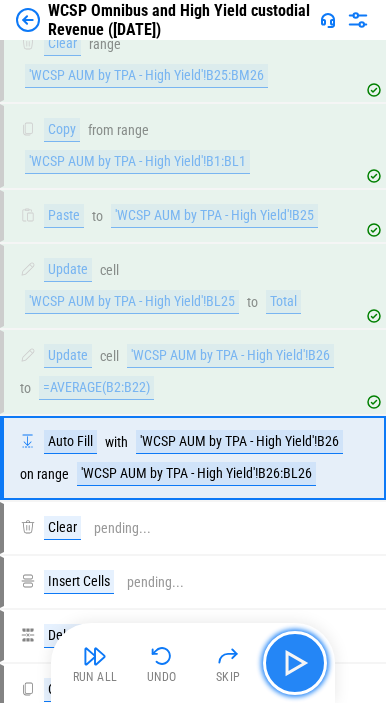 click at bounding box center (295, 663) 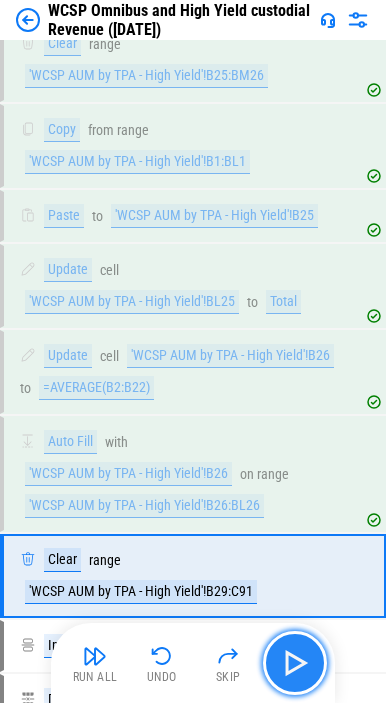 click at bounding box center (295, 663) 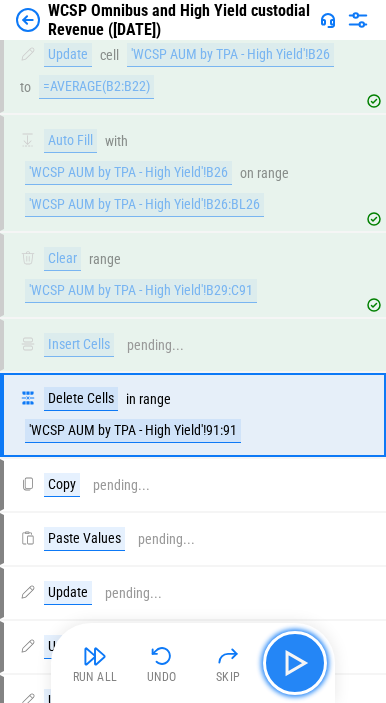 scroll, scrollTop: 3542, scrollLeft: 0, axis: vertical 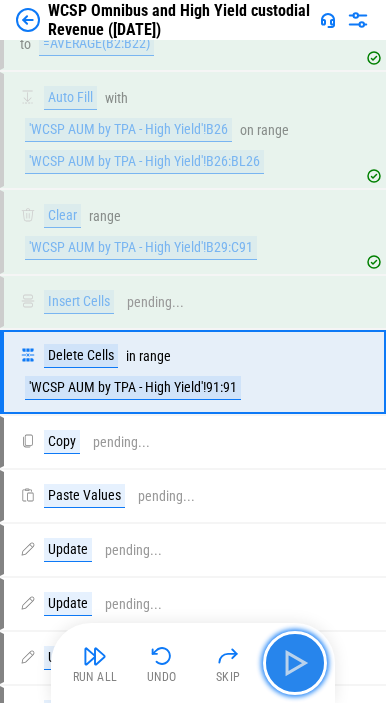 click at bounding box center [295, 663] 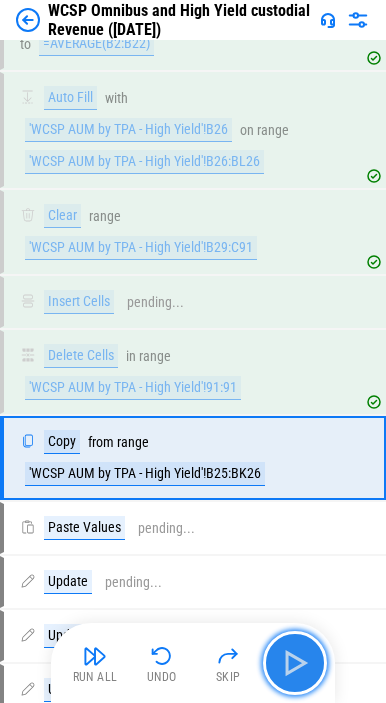 click at bounding box center (295, 663) 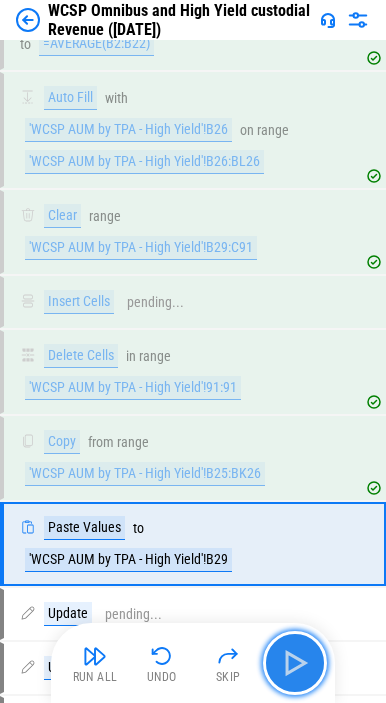 click at bounding box center [295, 663] 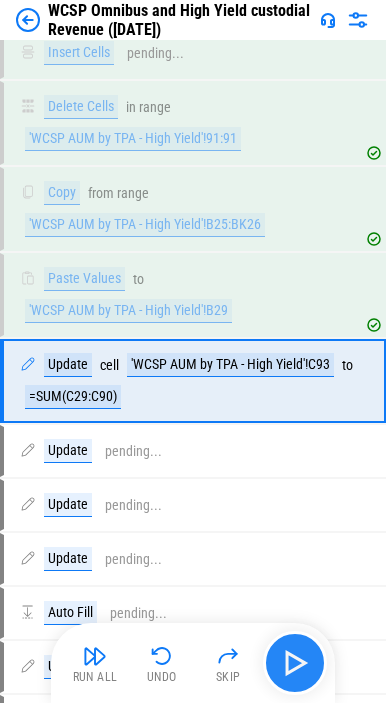 scroll, scrollTop: 3800, scrollLeft: 0, axis: vertical 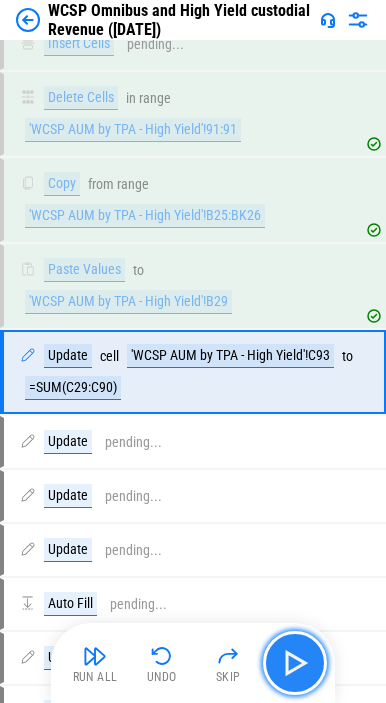click at bounding box center (295, 663) 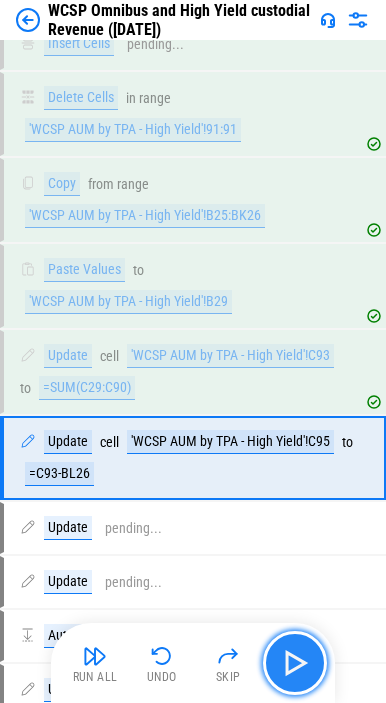 click at bounding box center (295, 663) 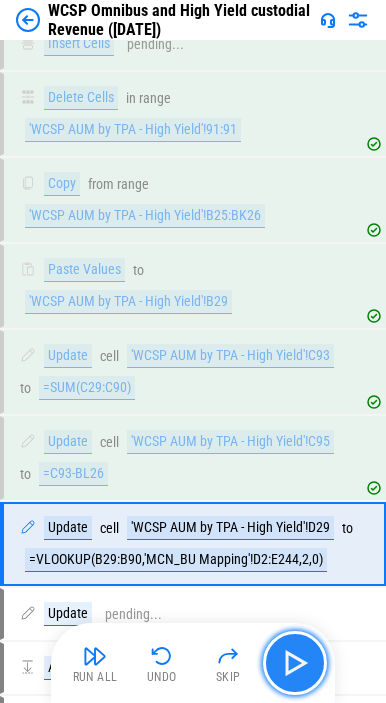 click at bounding box center [295, 663] 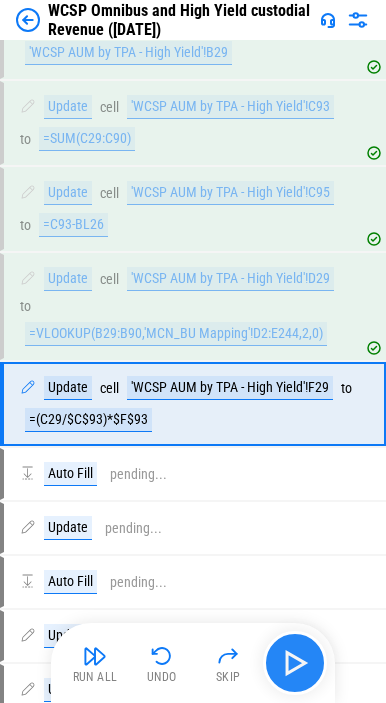scroll, scrollTop: 4058, scrollLeft: 0, axis: vertical 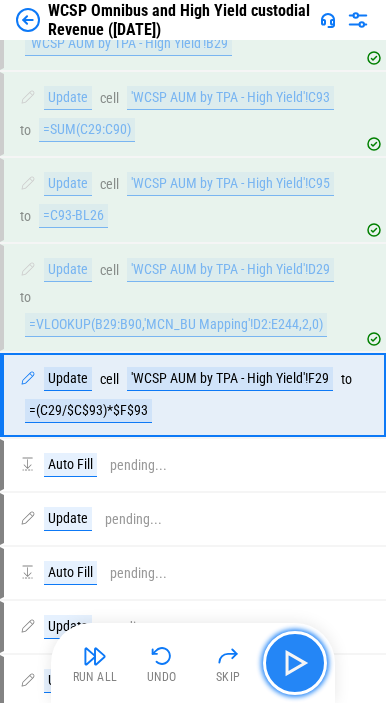 click at bounding box center [295, 663] 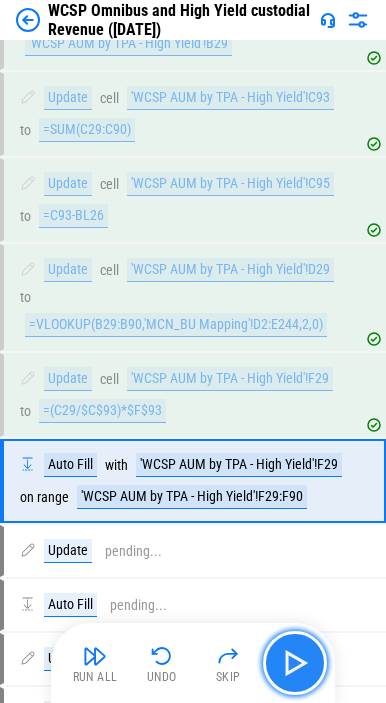 click at bounding box center (295, 663) 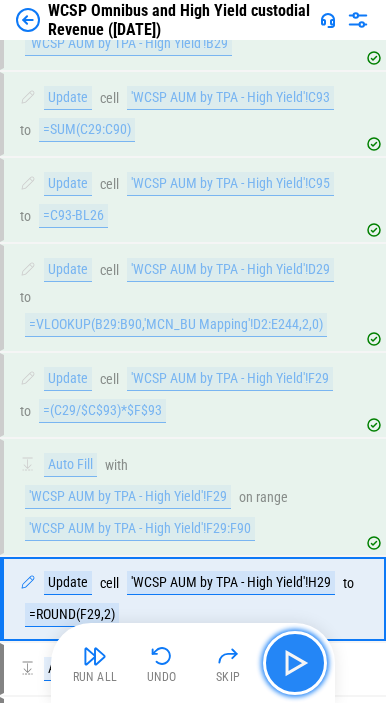 click at bounding box center (295, 663) 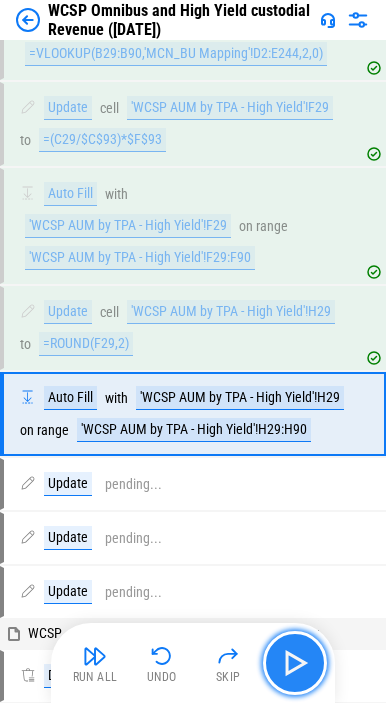 click at bounding box center [295, 663] 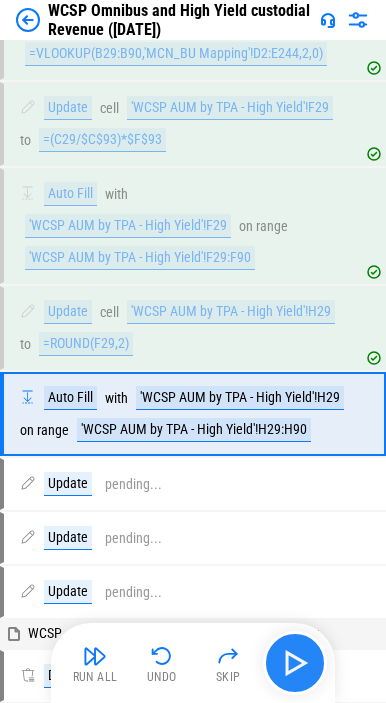 scroll, scrollTop: 4348, scrollLeft: 0, axis: vertical 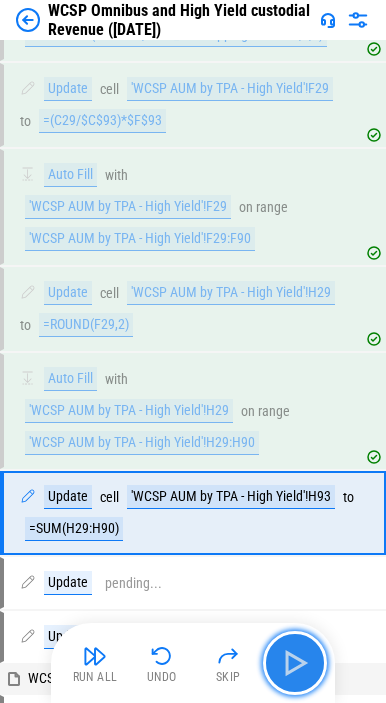 click at bounding box center (295, 663) 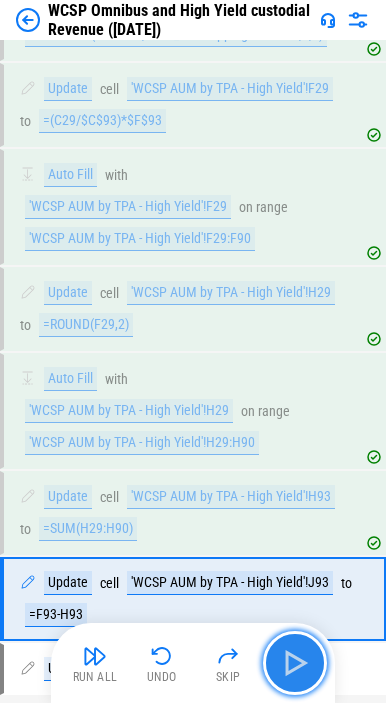 click at bounding box center [295, 663] 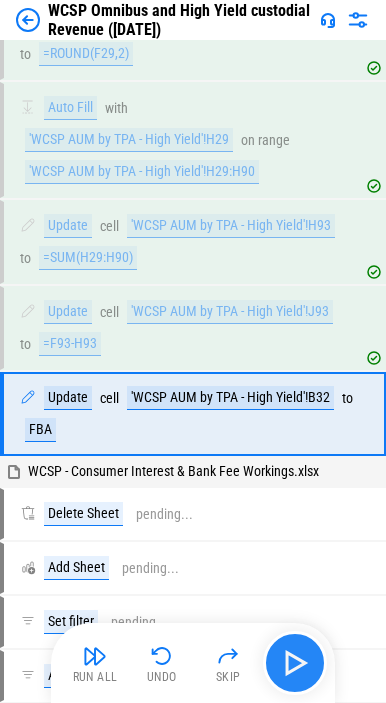 scroll, scrollTop: 4638, scrollLeft: 0, axis: vertical 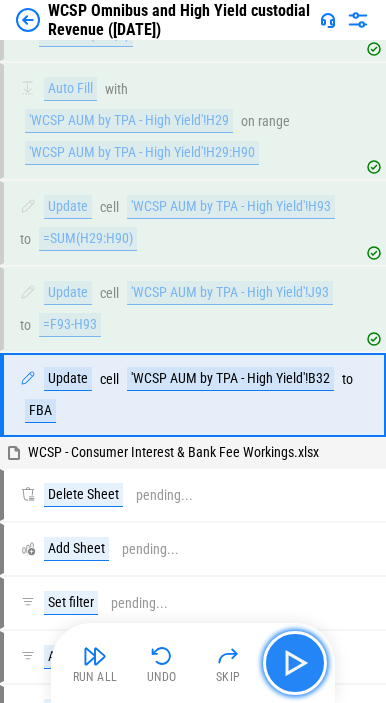 click at bounding box center [295, 663] 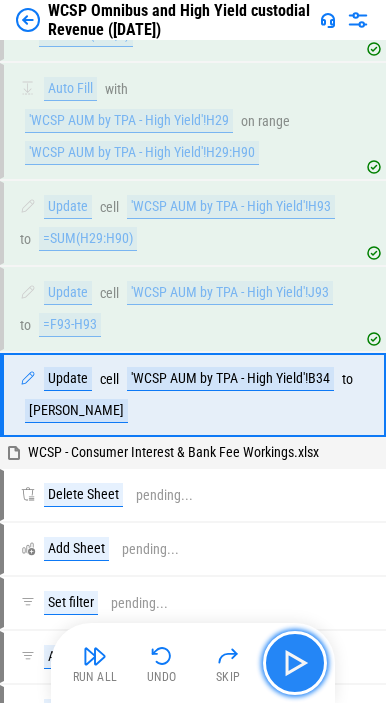 click at bounding box center (295, 663) 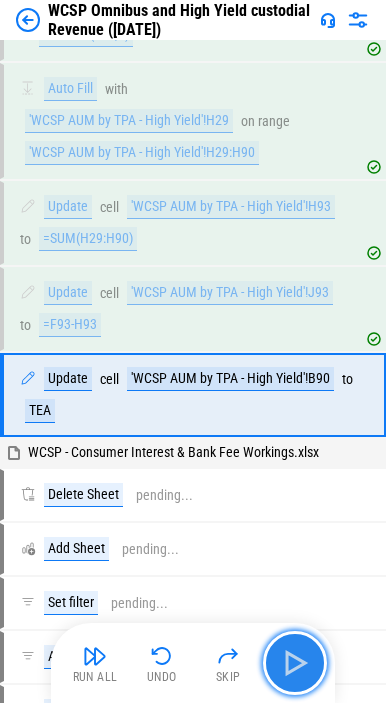 click at bounding box center (295, 663) 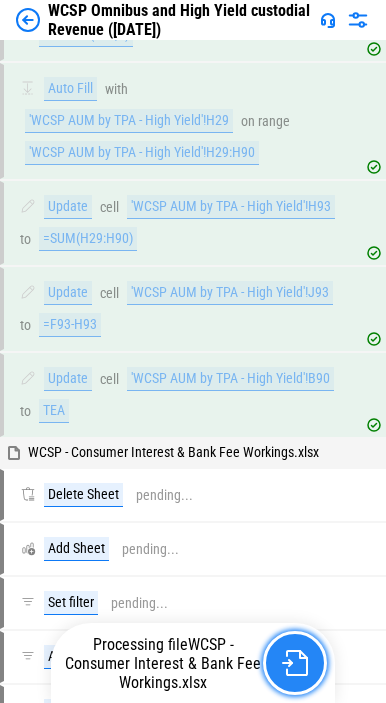 click at bounding box center [295, 663] 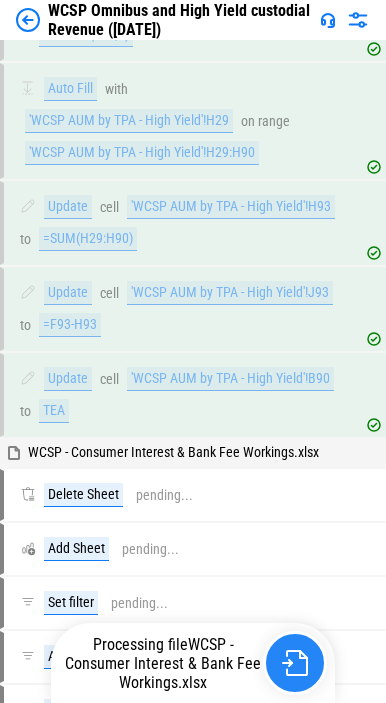 drag, startPoint x: 239, startPoint y: 635, endPoint x: 278, endPoint y: 654, distance: 43.382023 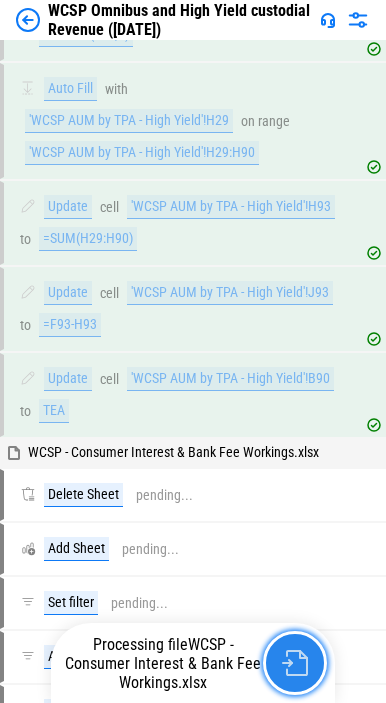 click at bounding box center (295, 663) 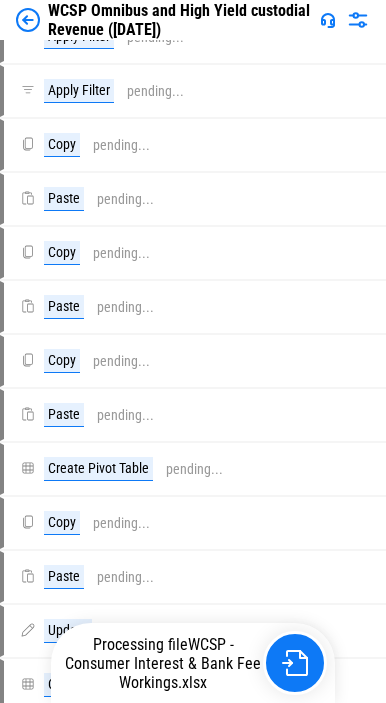 scroll, scrollTop: 5228, scrollLeft: 0, axis: vertical 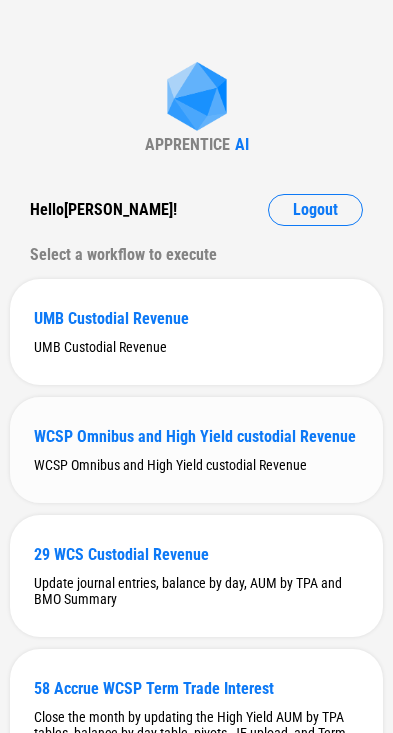 click on "WCSP Omnibus and High Yield custodial Revenue" at bounding box center [196, 436] 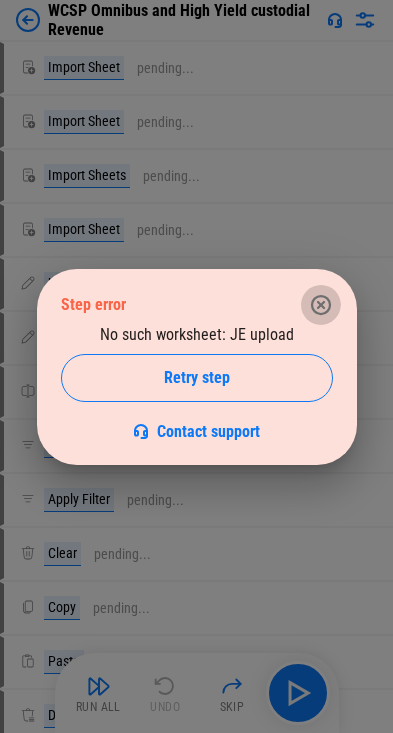 click at bounding box center [321, 305] 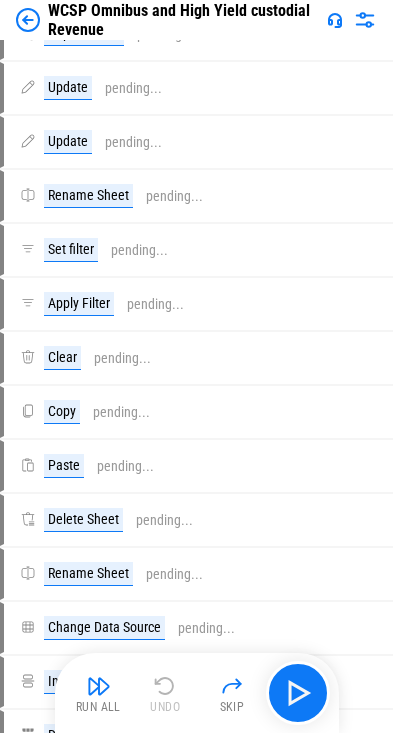 scroll, scrollTop: 200, scrollLeft: 0, axis: vertical 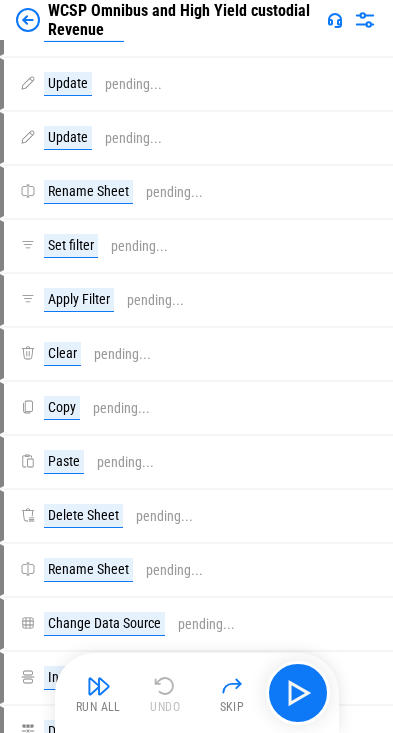 click at bounding box center [28, 20] 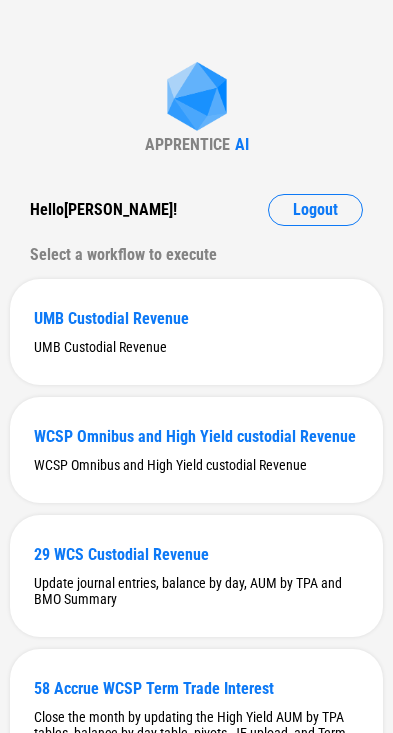 scroll, scrollTop: 599, scrollLeft: 0, axis: vertical 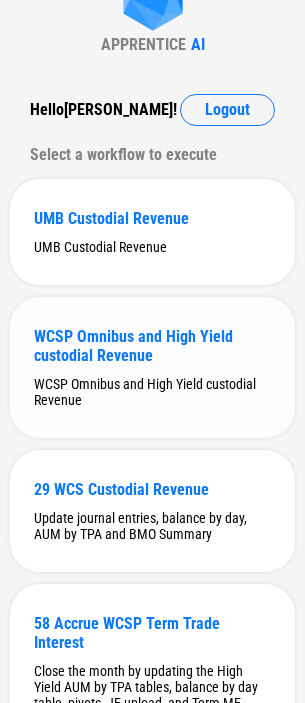 click on "WCSP Omnibus and High Yield custodial Revenue" at bounding box center (152, 392) 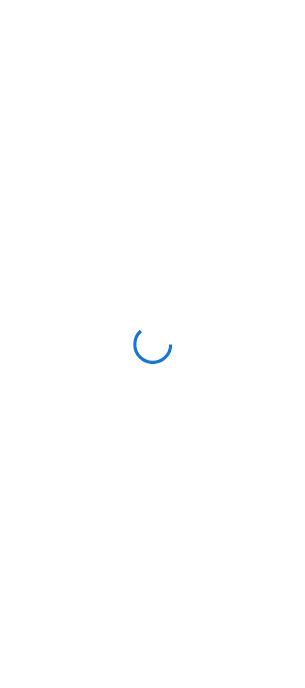 scroll, scrollTop: 0, scrollLeft: 0, axis: both 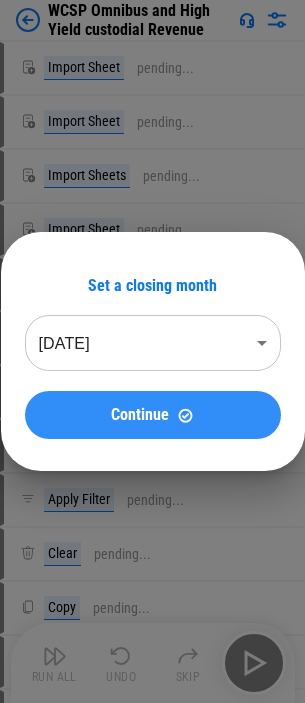 click on "Continue" at bounding box center (153, 415) 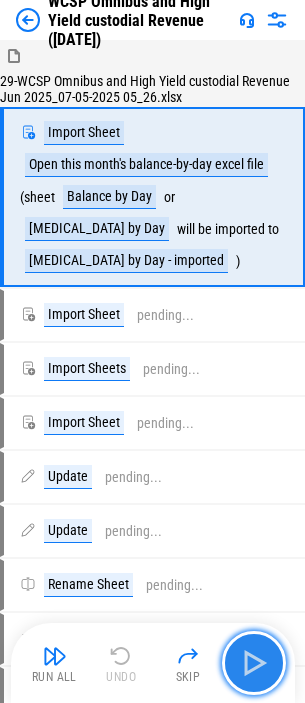 click at bounding box center (254, 663) 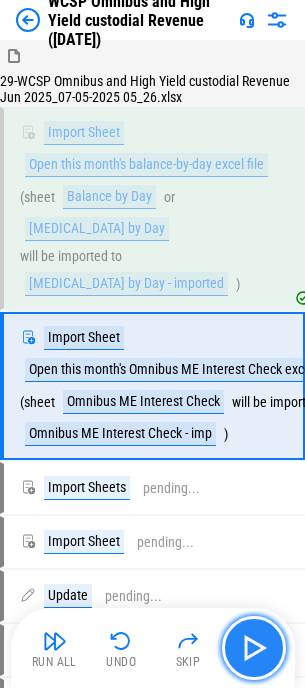 click at bounding box center (254, 648) 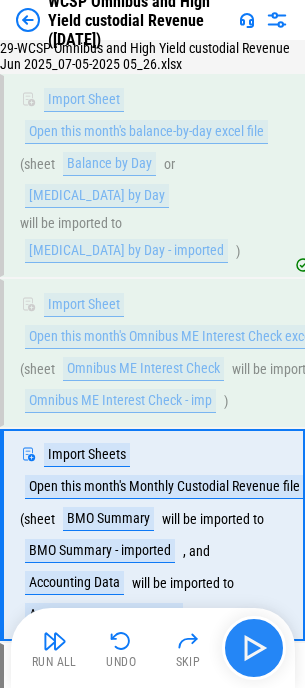 scroll, scrollTop: 171, scrollLeft: 0, axis: vertical 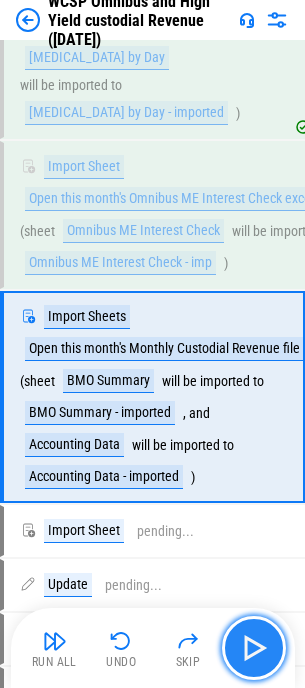 click at bounding box center [254, 648] 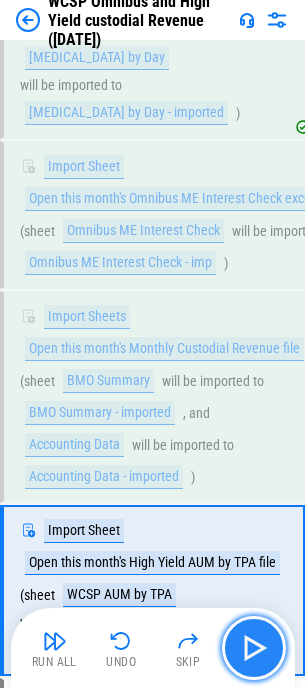 click at bounding box center (254, 648) 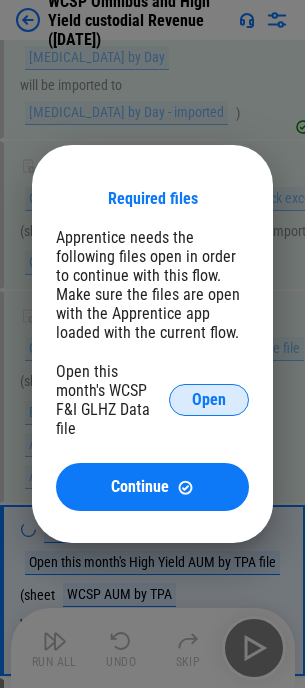 click on "Open" at bounding box center (209, 400) 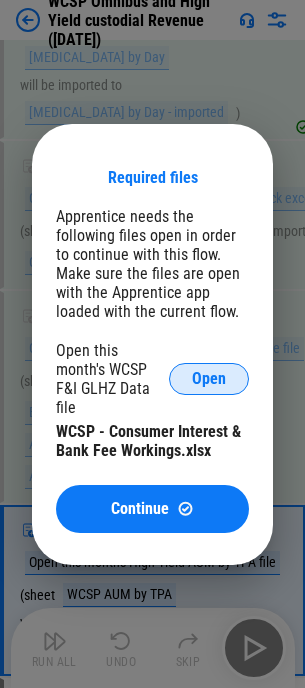 click on "Open" at bounding box center (209, 379) 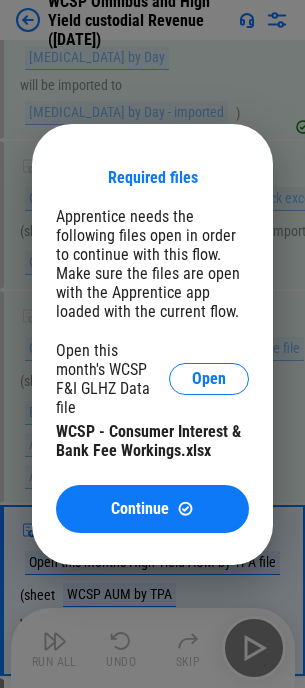 click on "Required files Apprentice needs the following files open in order to continue with this flow. Make sure the files are open with the Apprentice app loaded with the current flow. Open this month's WCSP F&I GLHZ Data file Open WCSP - Consumer Interest & Bank Fee Workings.xlsx Continue" at bounding box center [152, 344] 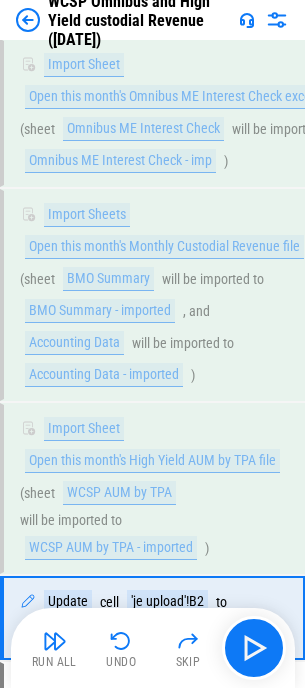scroll, scrollTop: 471, scrollLeft: 0, axis: vertical 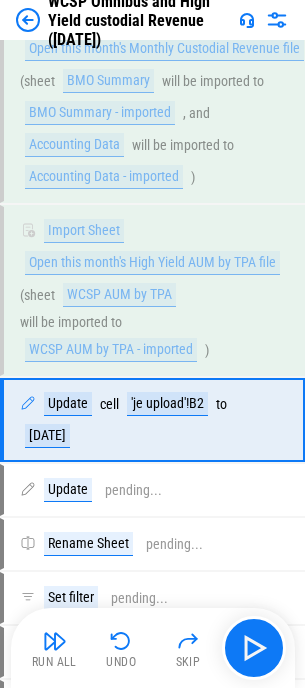 click on "WCSP Omnibus and High Yield custodial Revenue  (Jun 25)" at bounding box center [123, 20] 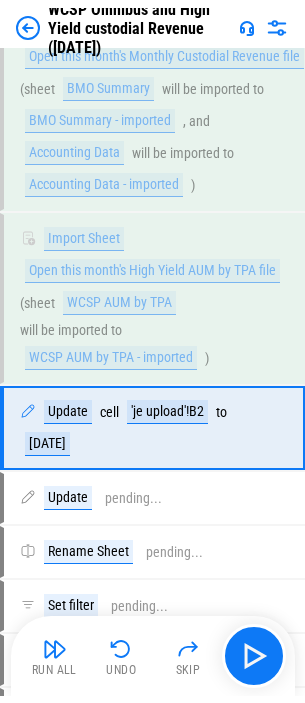 scroll, scrollTop: 0, scrollLeft: 0, axis: both 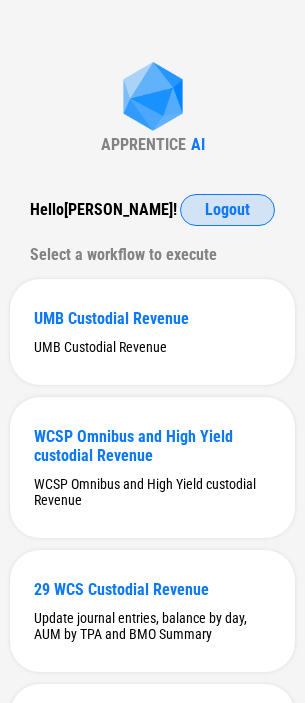 click on "Logout" at bounding box center (227, 210) 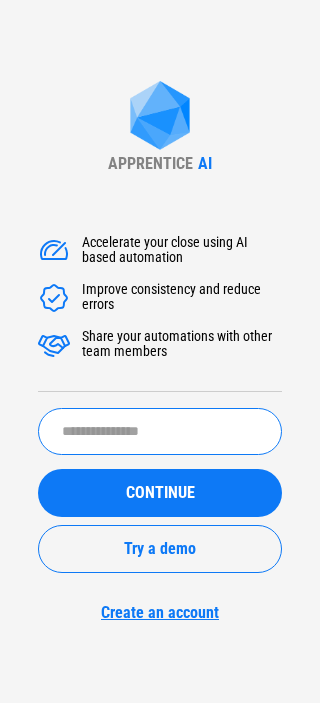 click at bounding box center [160, 431] 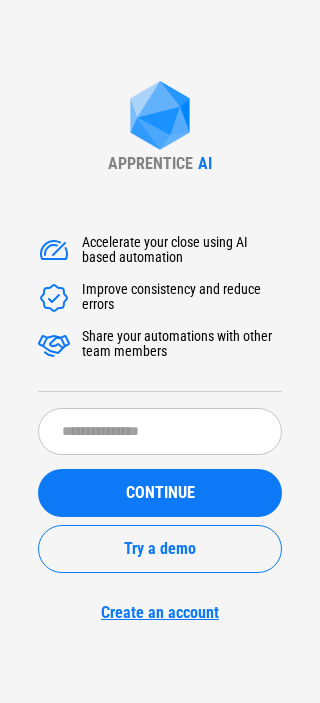 drag, startPoint x: 219, startPoint y: 269, endPoint x: 129, endPoint y: 356, distance: 125.17587 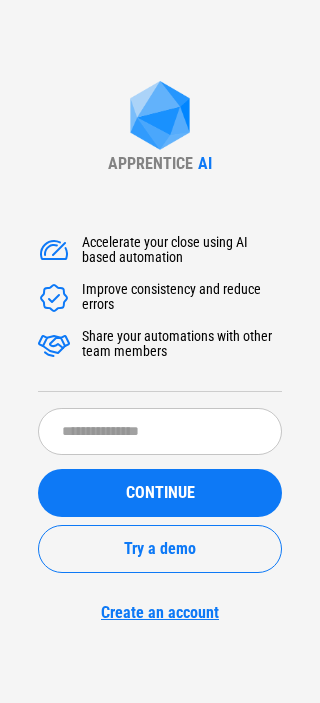 click on "​ CONTINUE Try a demo Create an account" at bounding box center [160, 515] 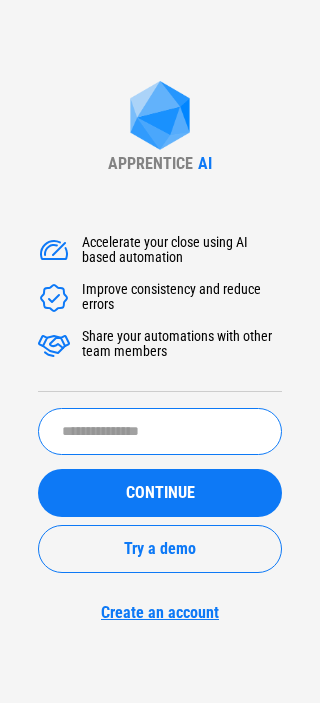 click at bounding box center [160, 431] 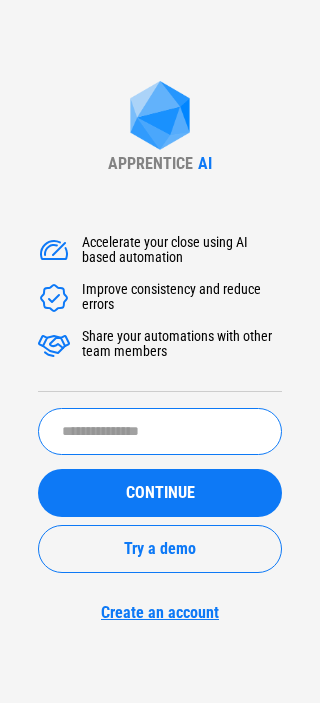 click at bounding box center (160, 431) 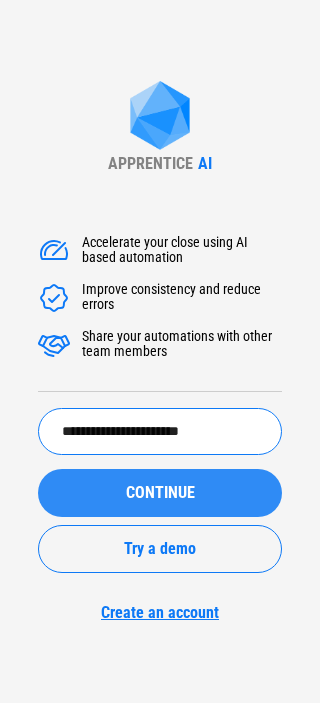type on "**********" 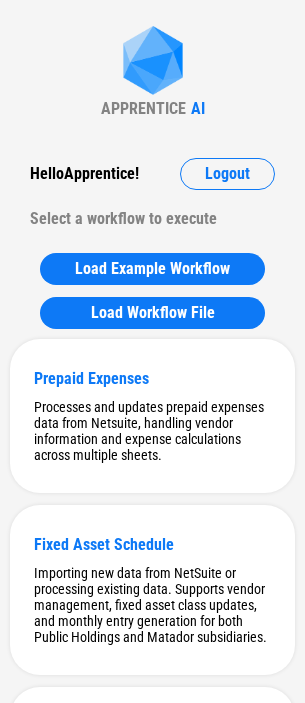 scroll, scrollTop: 0, scrollLeft: 0, axis: both 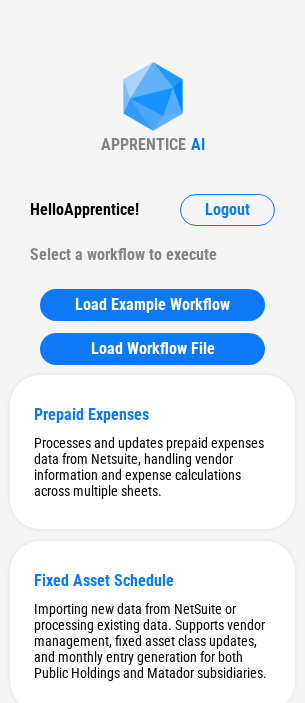 click on "APPRENTICE AI Hello  Apprentice ! Logout Select a workflow to execute Load Example Workflow Load Workflow File Prepaid Expenses Processes and updates prepaid expenses data from Netsuite, handling vendor information and expense calculations across multiple sheets. Fixed Asset Schedule Importing new data from NetSuite or processing existing data. Supports vendor management, fixed asset class updates, and monthly entry generation for both Public Holdings and Matador subsidiaries. Hedging Workflow to handle hedging operations including importing and processing data from Poalim and FairValue files and updating the month sheet accordingly Leases adds new month rows to all sheets, and updates Lead sheet accordingly Digital Content Capitalization Importing and processing trial balance data, update formulas in allocation table, and update formulas in JE for the new month. SBC importing new Expense table, removing zeroes, updating pivot table and adding new month column JE for Hedging Vendors Fill the vendor column DD" at bounding box center [152, 5594] 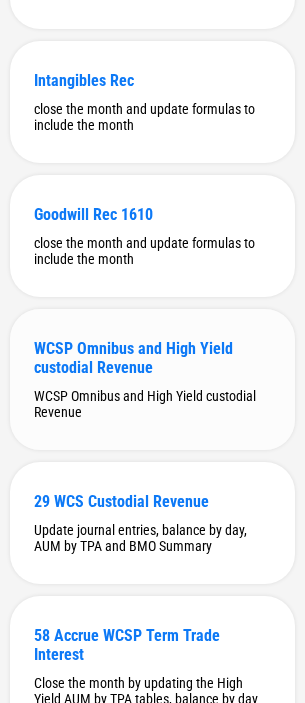 click on "WCSP Omnibus and High Yield custodial Revenue" at bounding box center [152, 358] 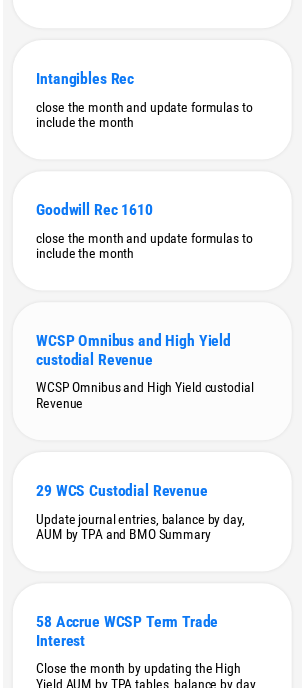 scroll, scrollTop: 0, scrollLeft: 0, axis: both 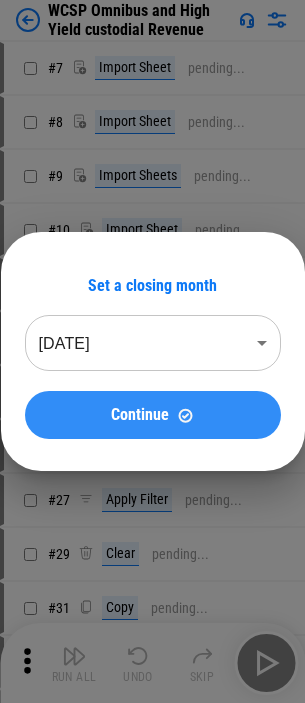 click on "Continue" at bounding box center (153, 415) 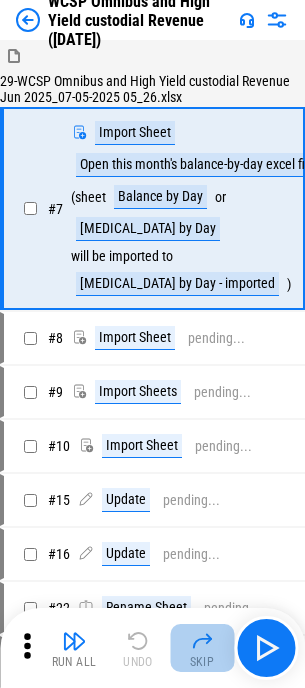 click at bounding box center (202, 641) 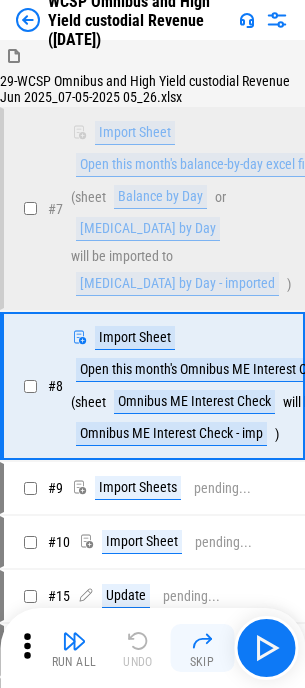 click at bounding box center (202, 641) 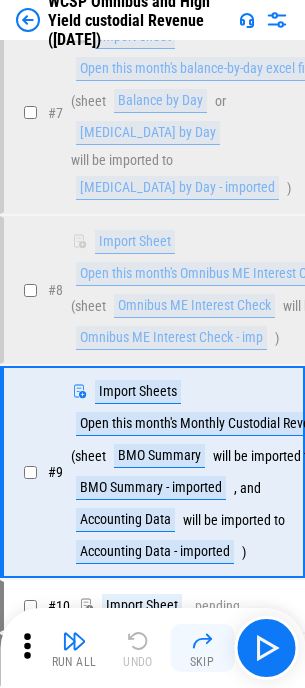 scroll, scrollTop: 171, scrollLeft: 0, axis: vertical 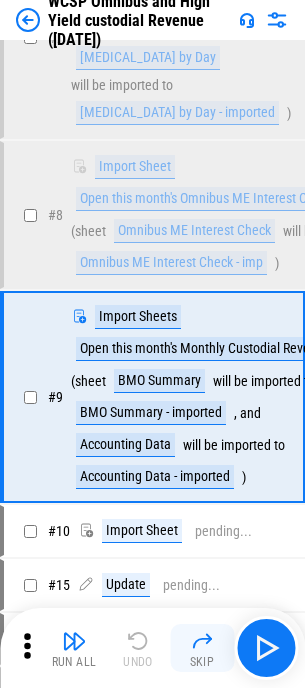 click at bounding box center [202, 641] 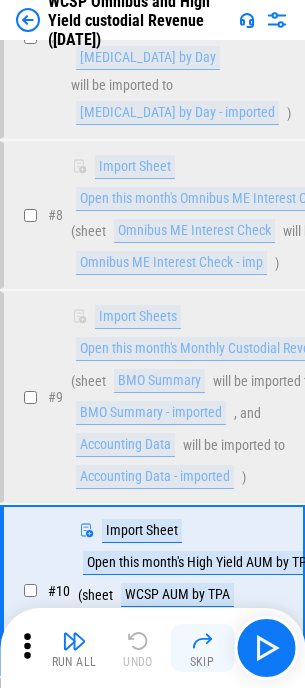 click at bounding box center [202, 641] 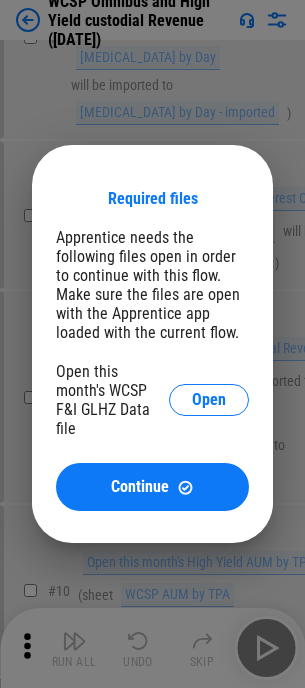 click on "Open this month's WCSP F&I GLHZ Data file Open" at bounding box center [152, 400] 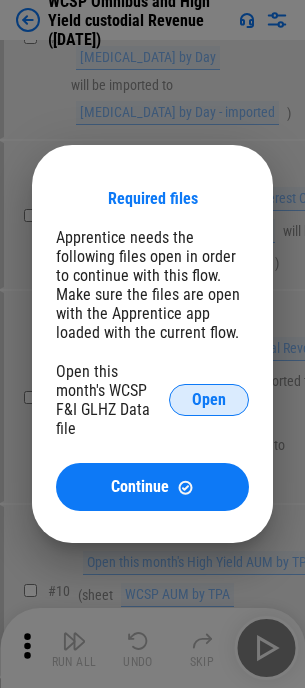 click on "Open" at bounding box center [209, 400] 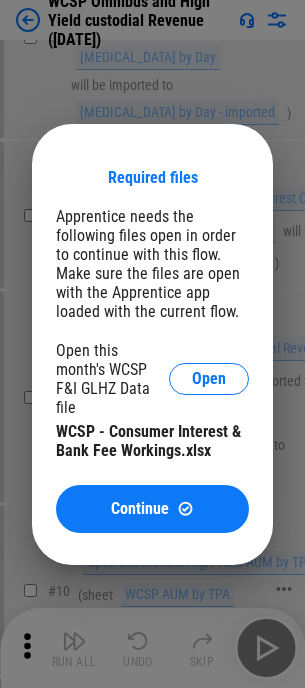 click on "Continue" at bounding box center (152, 509) 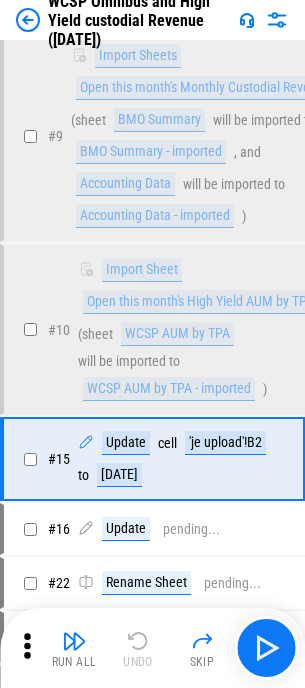 scroll, scrollTop: 471, scrollLeft: 0, axis: vertical 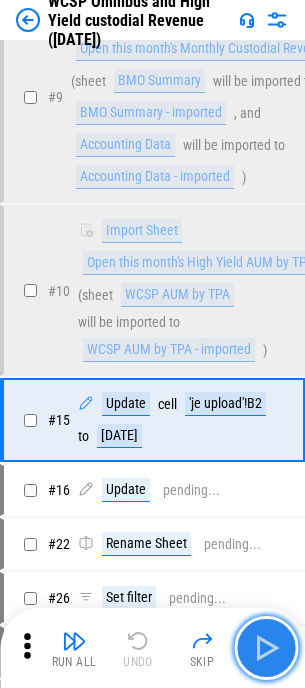 click at bounding box center [266, 648] 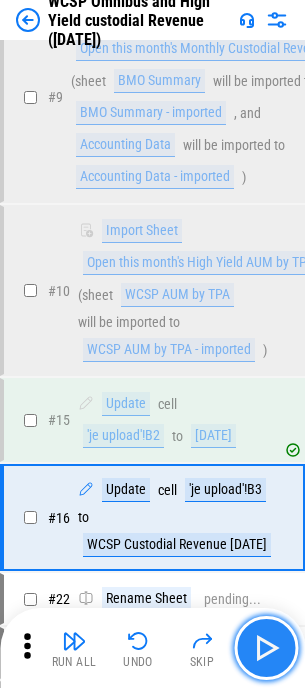 click at bounding box center [266, 648] 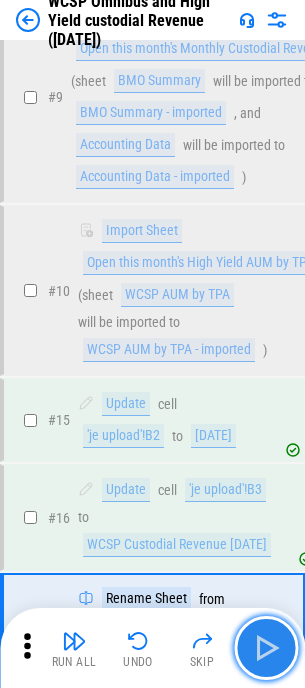 click at bounding box center (266, 648) 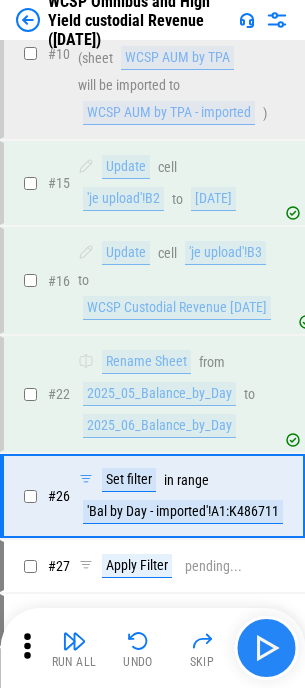 scroll, scrollTop: 761, scrollLeft: 0, axis: vertical 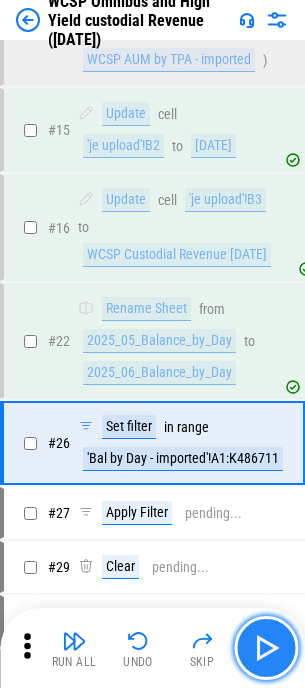 click at bounding box center [266, 648] 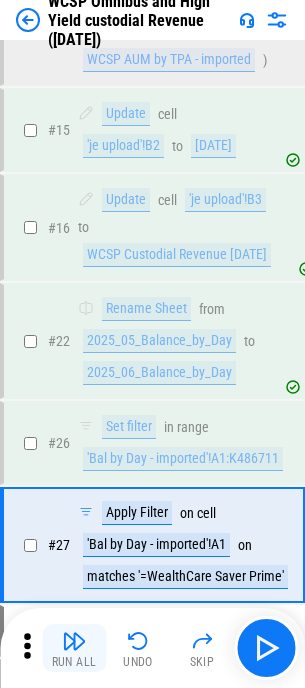 click on "Run All" at bounding box center [74, 648] 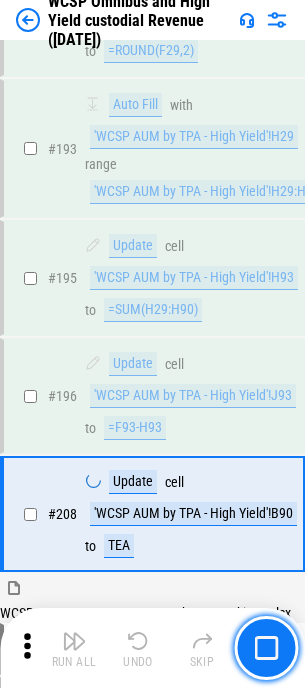scroll, scrollTop: 5544, scrollLeft: 0, axis: vertical 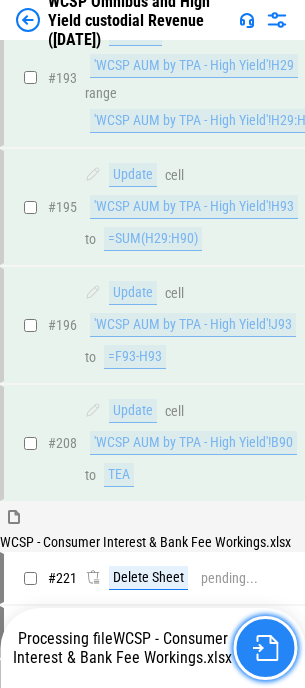 click at bounding box center [265, 648] 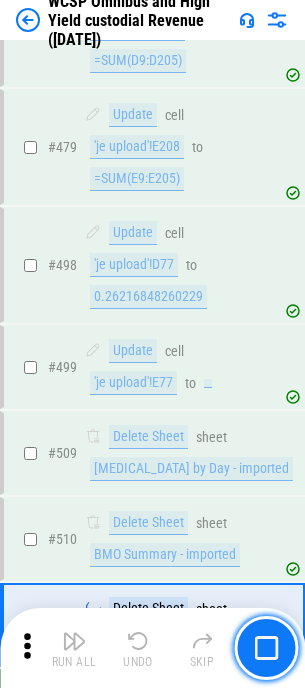 scroll, scrollTop: 12769, scrollLeft: 0, axis: vertical 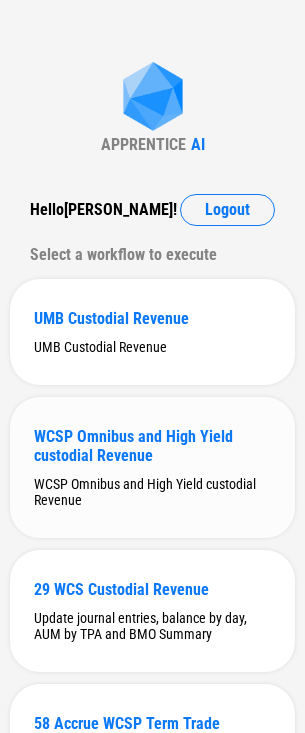 click on "WCSP Omnibus and High Yield custodial Revenue WCSP Omnibus and High Yield custodial Revenue" at bounding box center [152, 467] 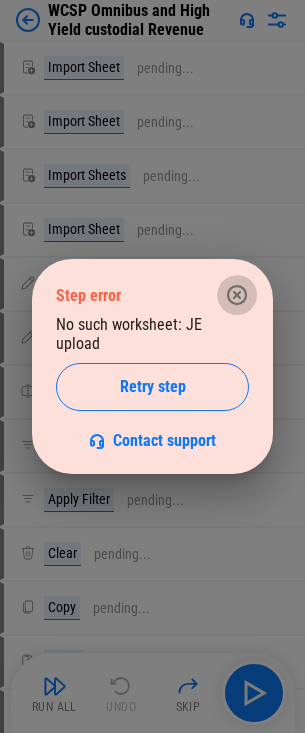 click 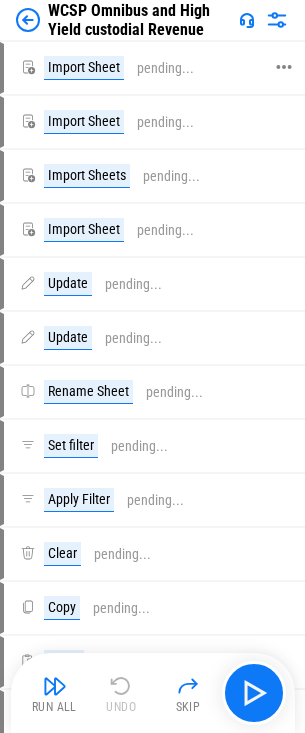 click on "Import Sheet" at bounding box center [84, 68] 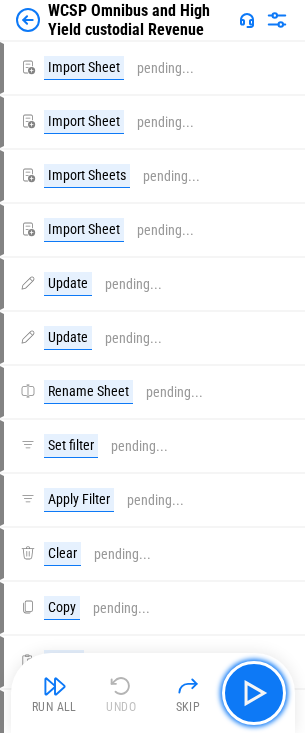 click at bounding box center (254, 693) 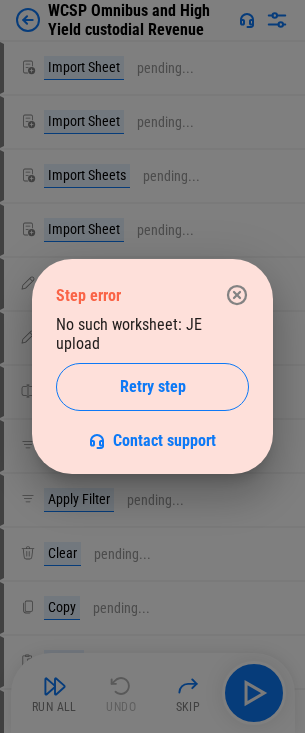 click on "Step error No such worksheet: JE upload Retry step Contact support" at bounding box center (152, 366) 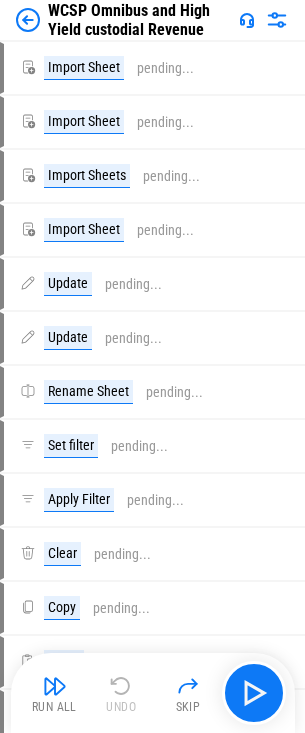 click on "WCSP Omnibus and High Yield custodial Revenue" at bounding box center (123, 20) 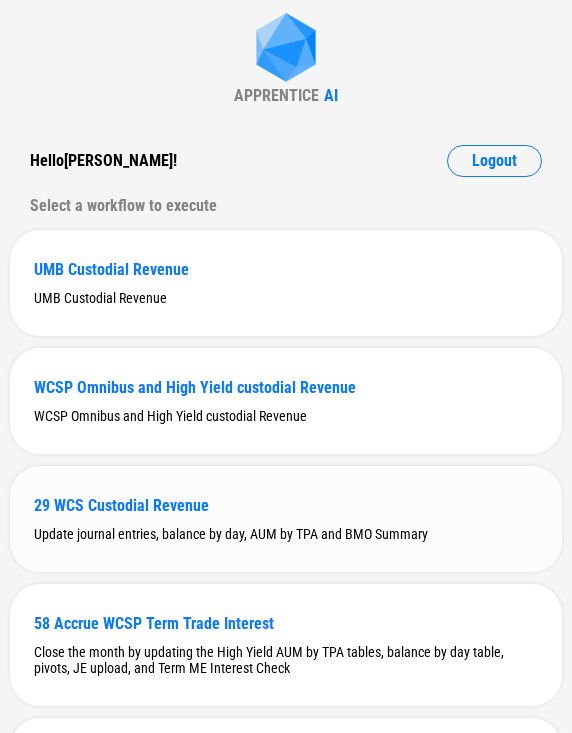scroll, scrollTop: 0, scrollLeft: 0, axis: both 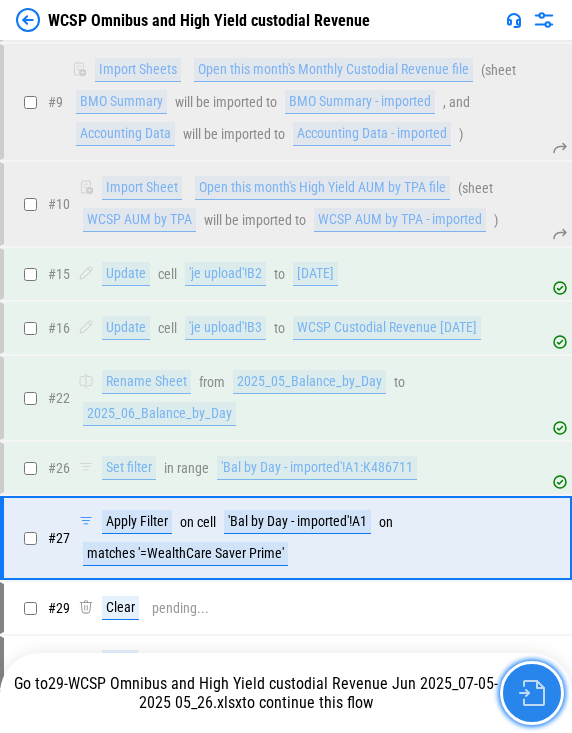 click at bounding box center [532, 693] 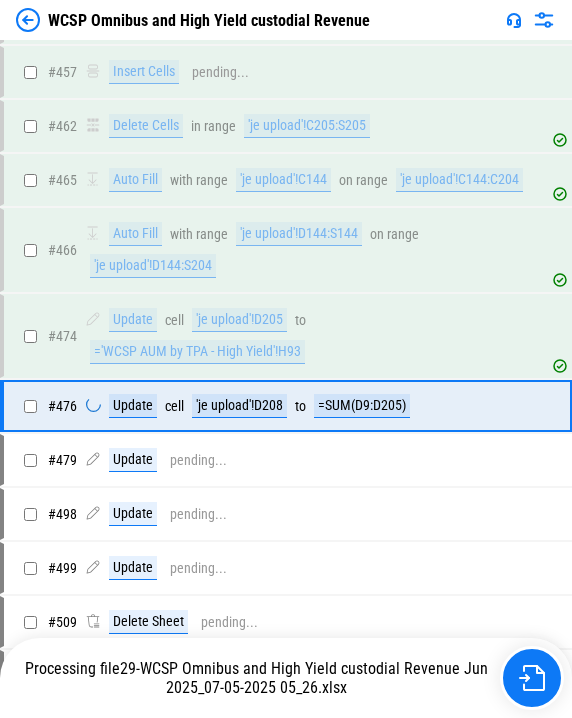 scroll, scrollTop: 7863, scrollLeft: 0, axis: vertical 